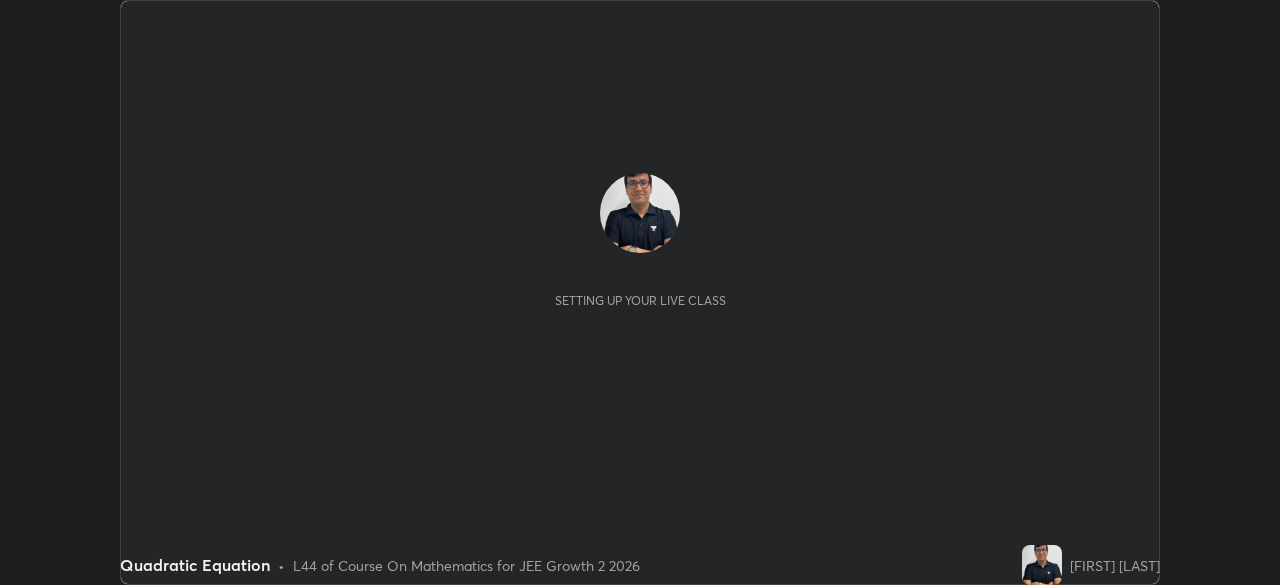 scroll, scrollTop: 0, scrollLeft: 0, axis: both 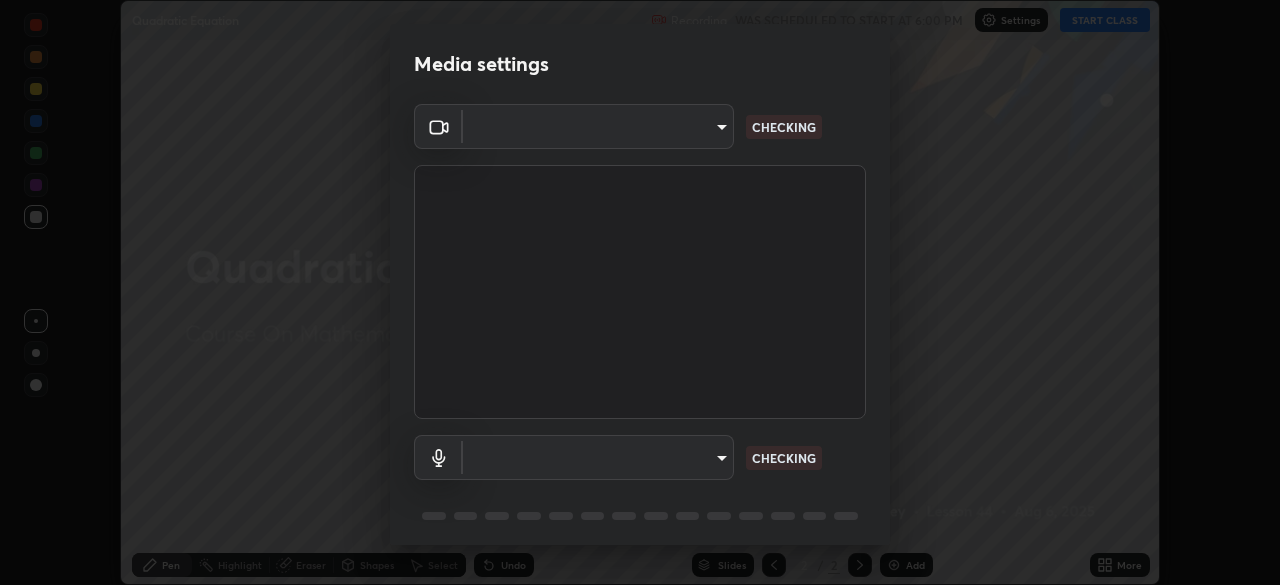 type on "e8b5ce31fd85e863e87af87b85eed38ee242798d413b72b7da49467701a3800f" 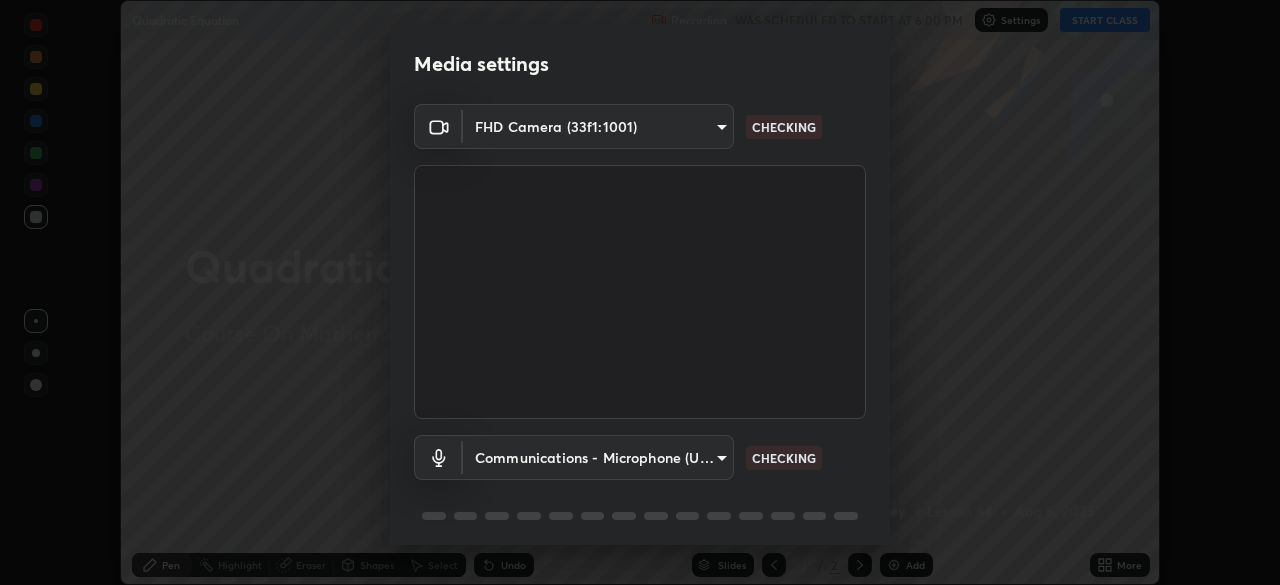 click on "Erase all Quadratic Equation Recording WAS SCHEDULED TO START AT  6:00 PM Settings START CLASS Setting up your live class Quadratic Equation • L44 of Course On Mathematics for JEE Growth 2 2026 [NAME] Pen Highlight Eraser Shapes Select Undo Slides 2 / 2 Add More No doubts shared Encourage your learners to ask a doubt for better clarity Report an issue Reason for reporting Buffering Chat not working Audio - Video sync issue Educator video quality low ​ Attach an image Report Media settings FHD Camera (33f1:1001) e8b5ce31fd85e863e87af87b85eed38ee242798d413b72b7da49467701a3800f CHECKING Communications - Microphone (USB PnP Sound Device) communications CHECKING 1 / 5 Next" at bounding box center [640, 292] 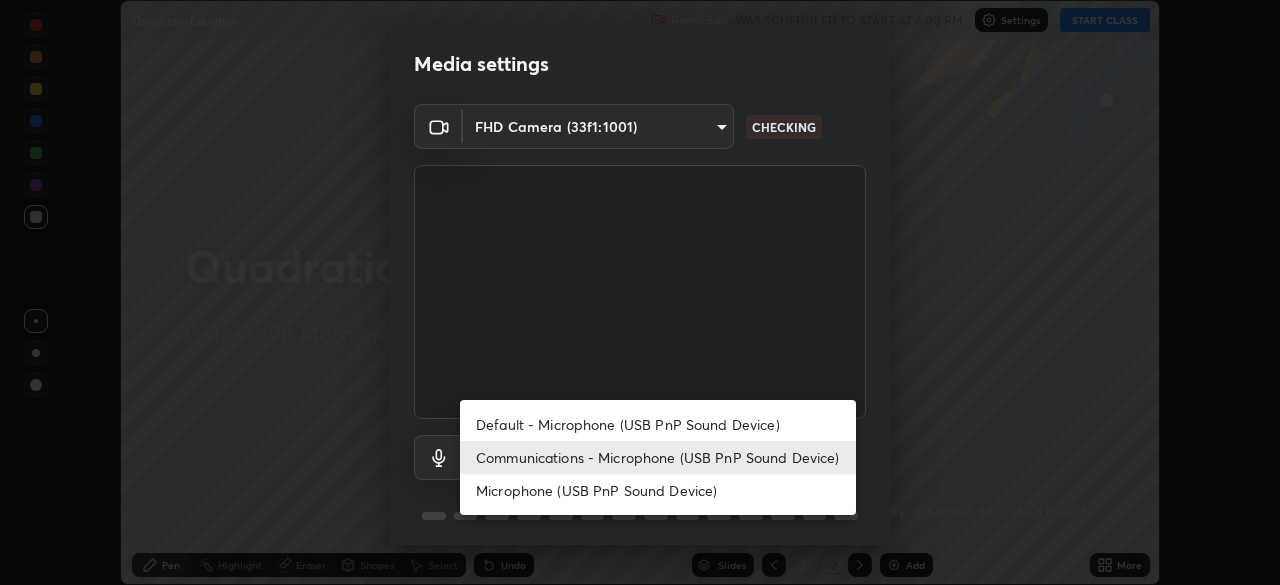 click on "Microphone (USB PnP Sound Device)" at bounding box center (658, 490) 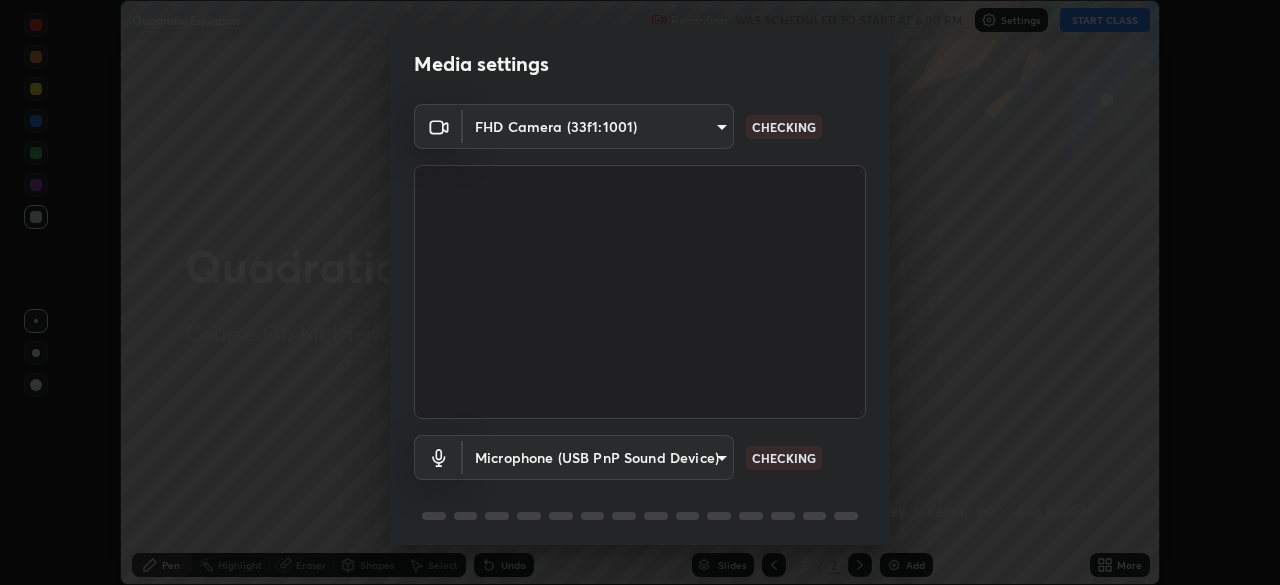 type on "cd2ff5de70d97d1f26f53071eb270763a2519b2adef656083425184db7bb67d1" 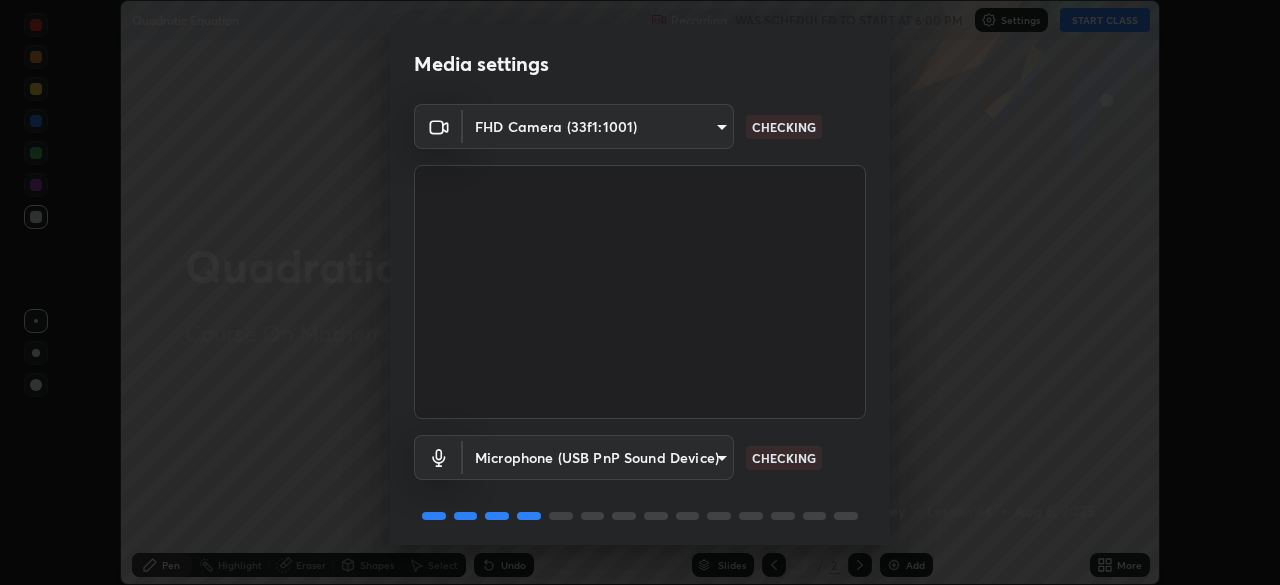 scroll, scrollTop: 71, scrollLeft: 0, axis: vertical 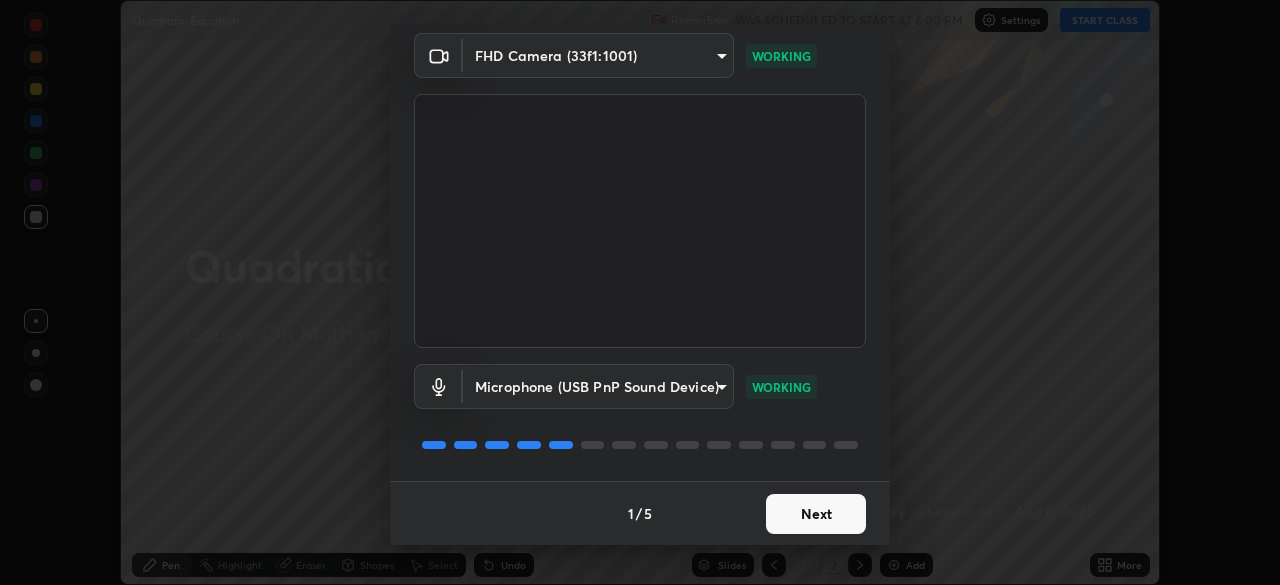 click on "Next" at bounding box center [816, 514] 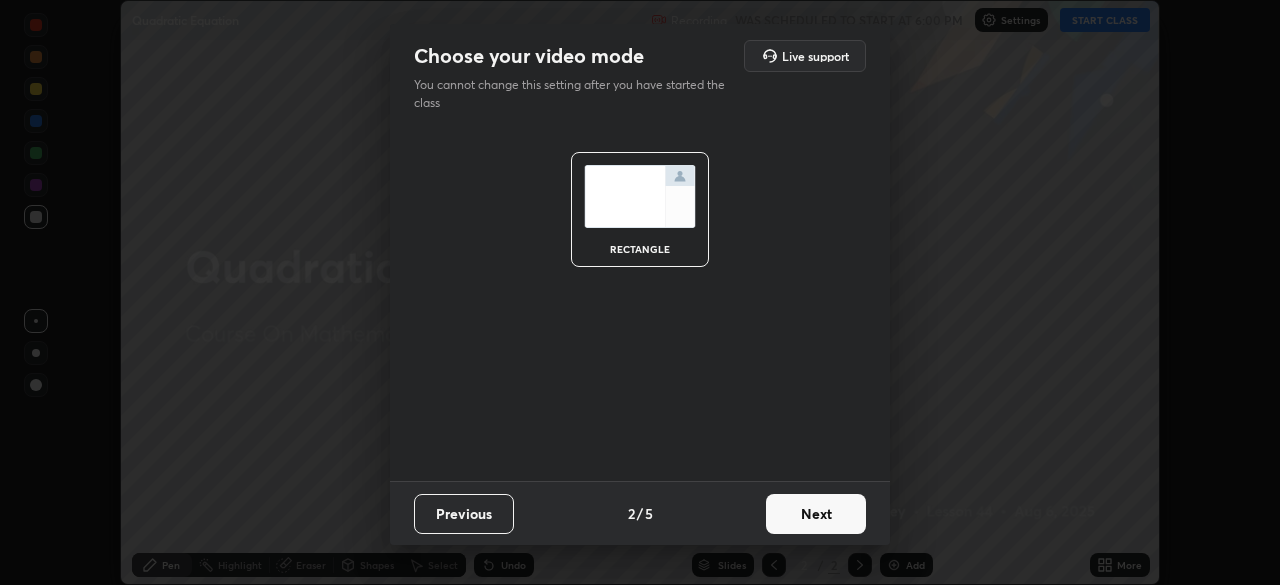 scroll, scrollTop: 0, scrollLeft: 0, axis: both 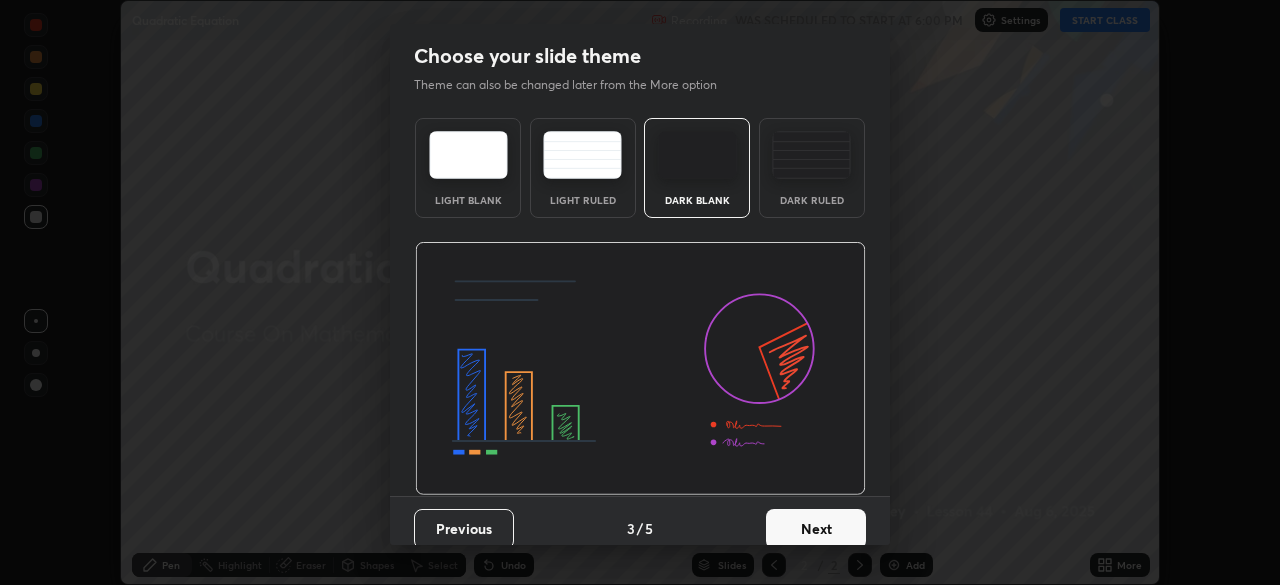 click on "Next" at bounding box center (816, 529) 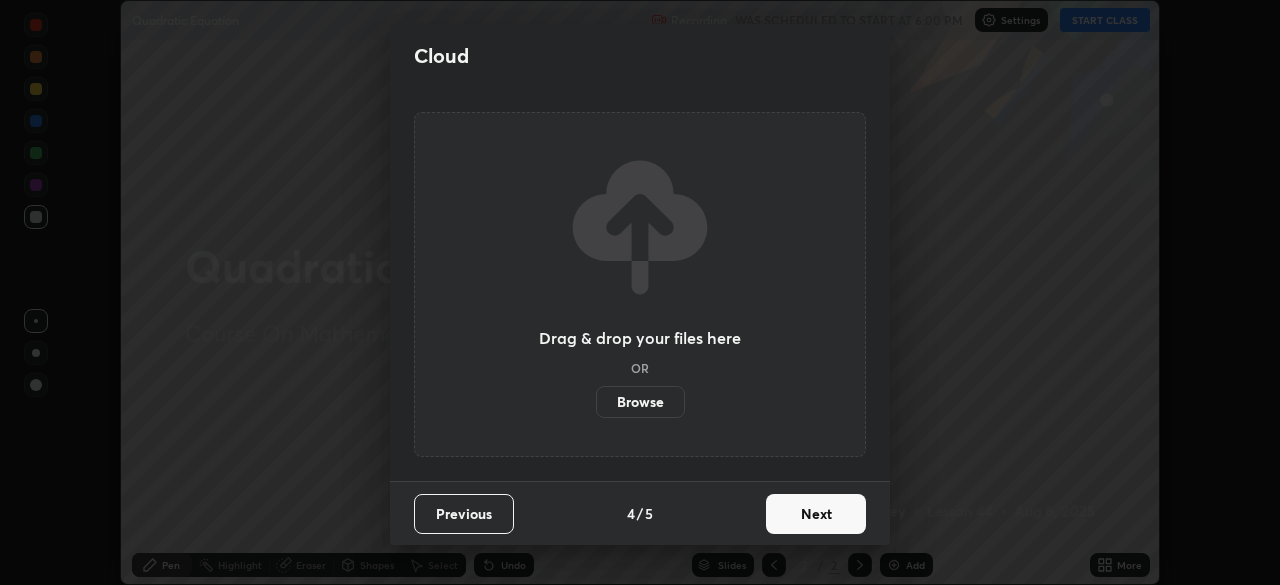 click on "Next" at bounding box center (816, 514) 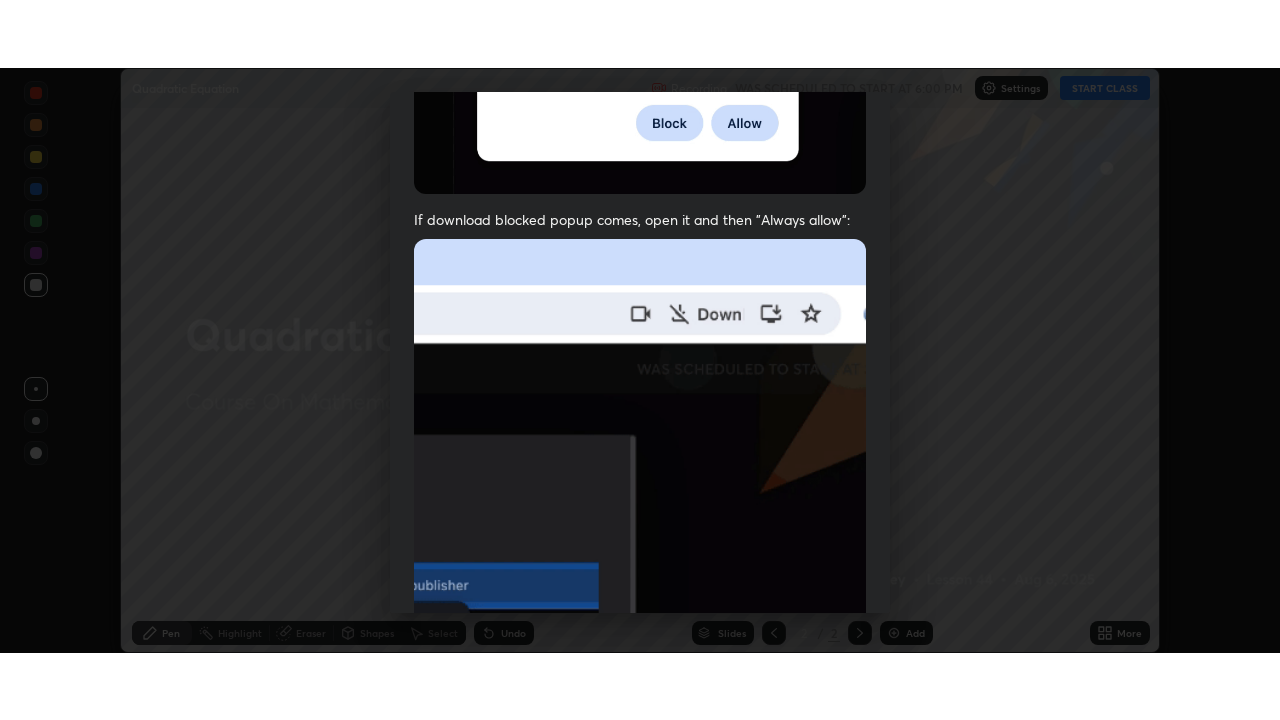 scroll, scrollTop: 479, scrollLeft: 0, axis: vertical 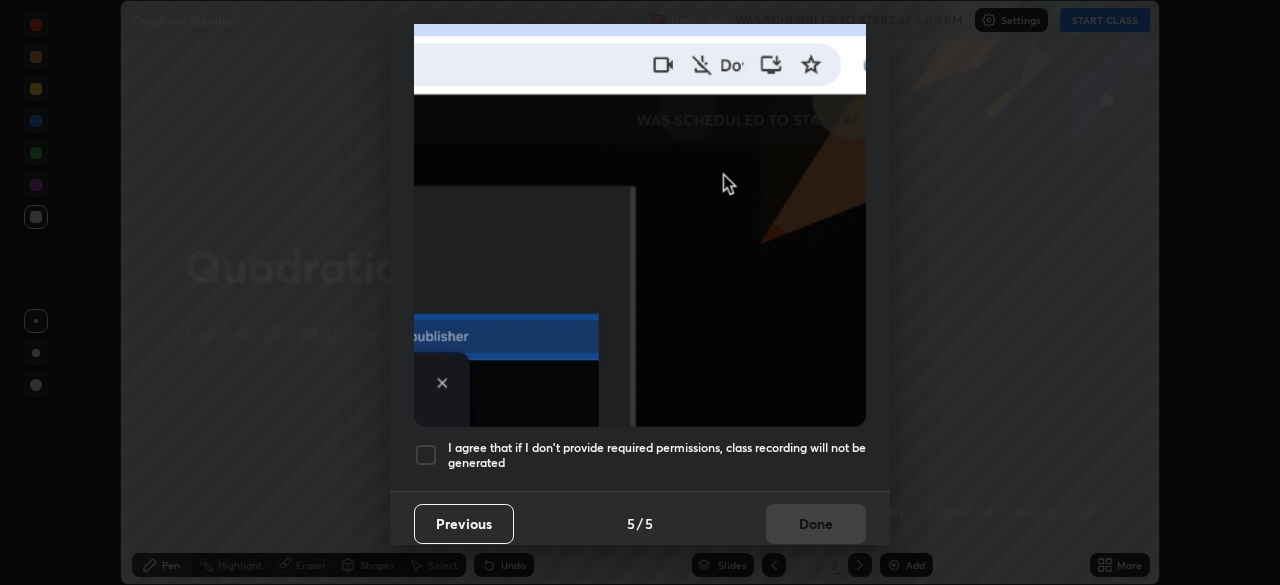 click at bounding box center (426, 455) 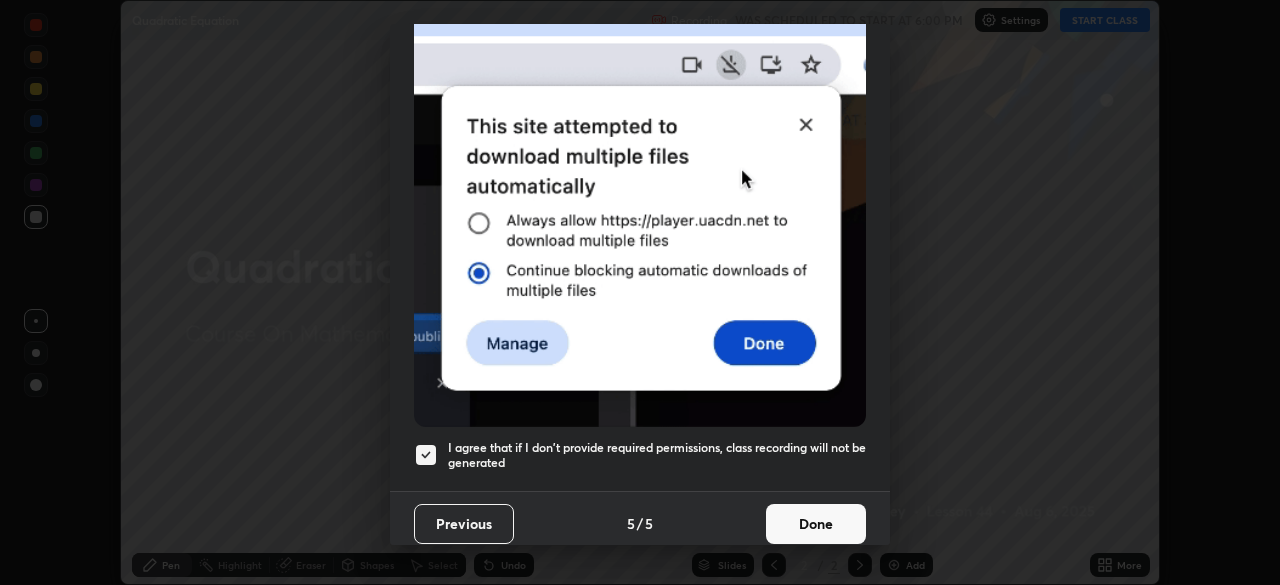 click on "Done" at bounding box center [816, 524] 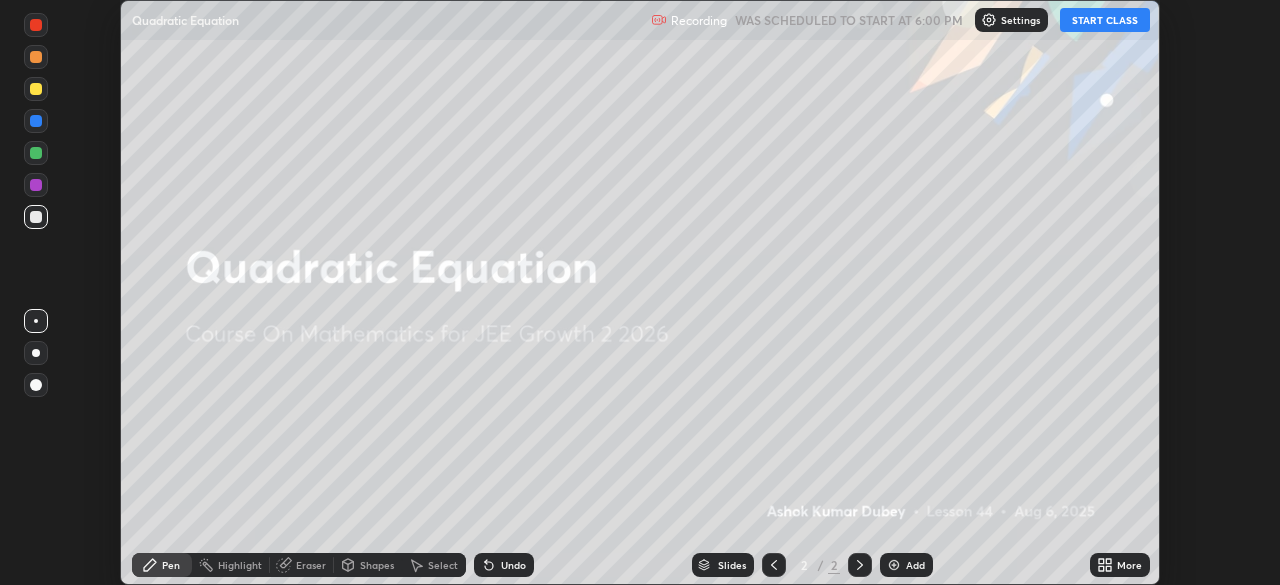 click on "START CLASS" at bounding box center (1105, 20) 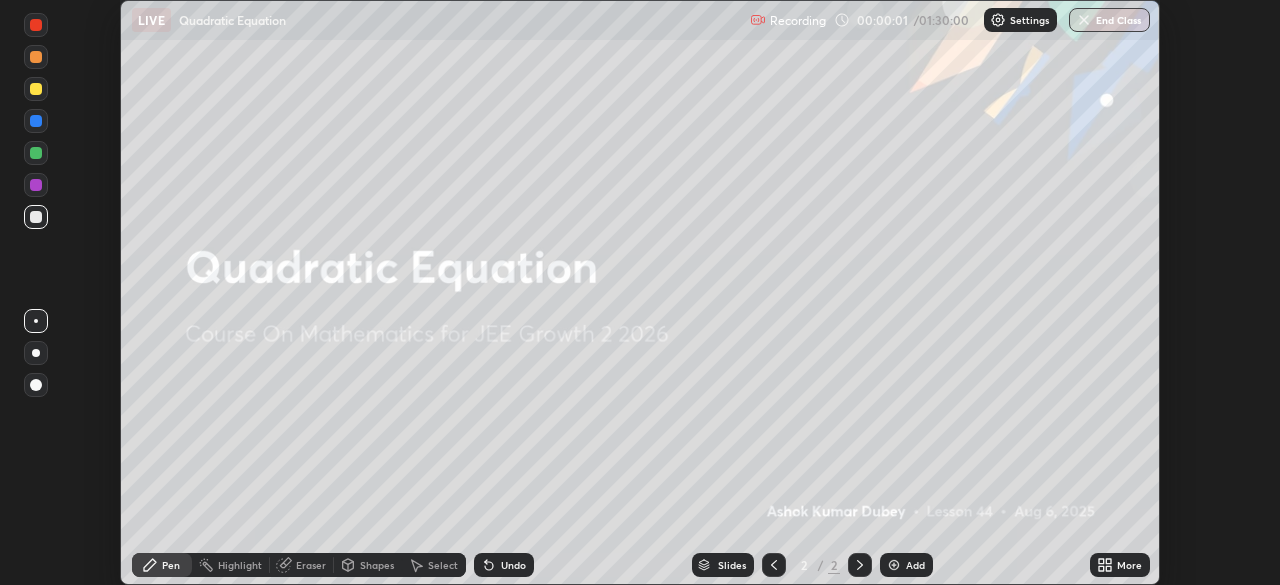 click on "More" at bounding box center [1129, 565] 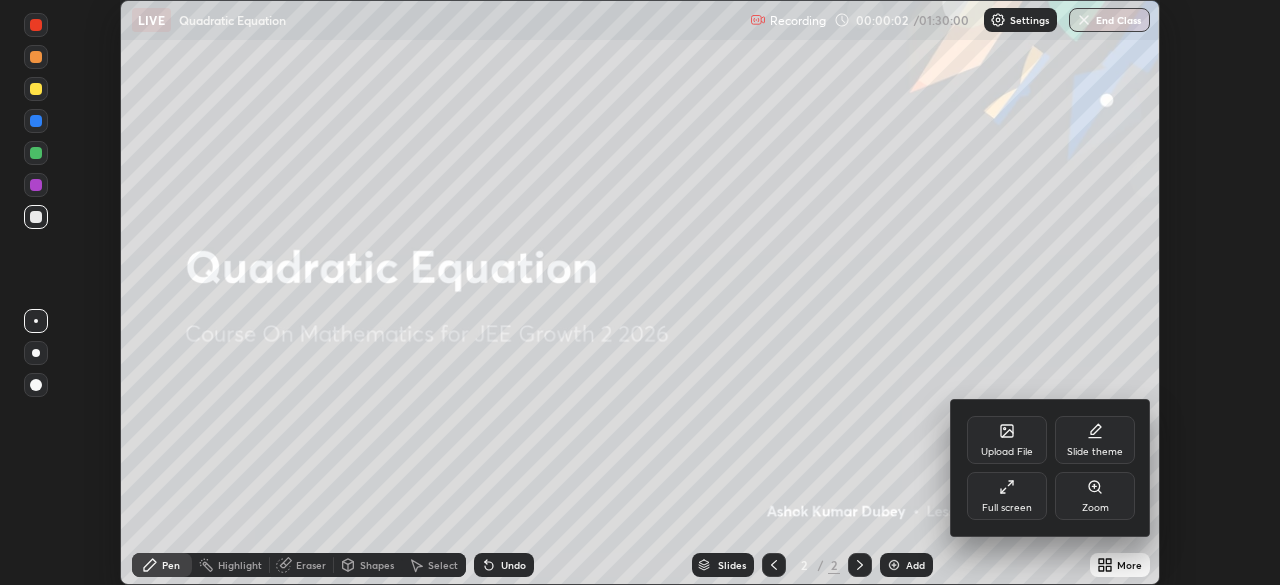 click on "Full screen" at bounding box center [1007, 496] 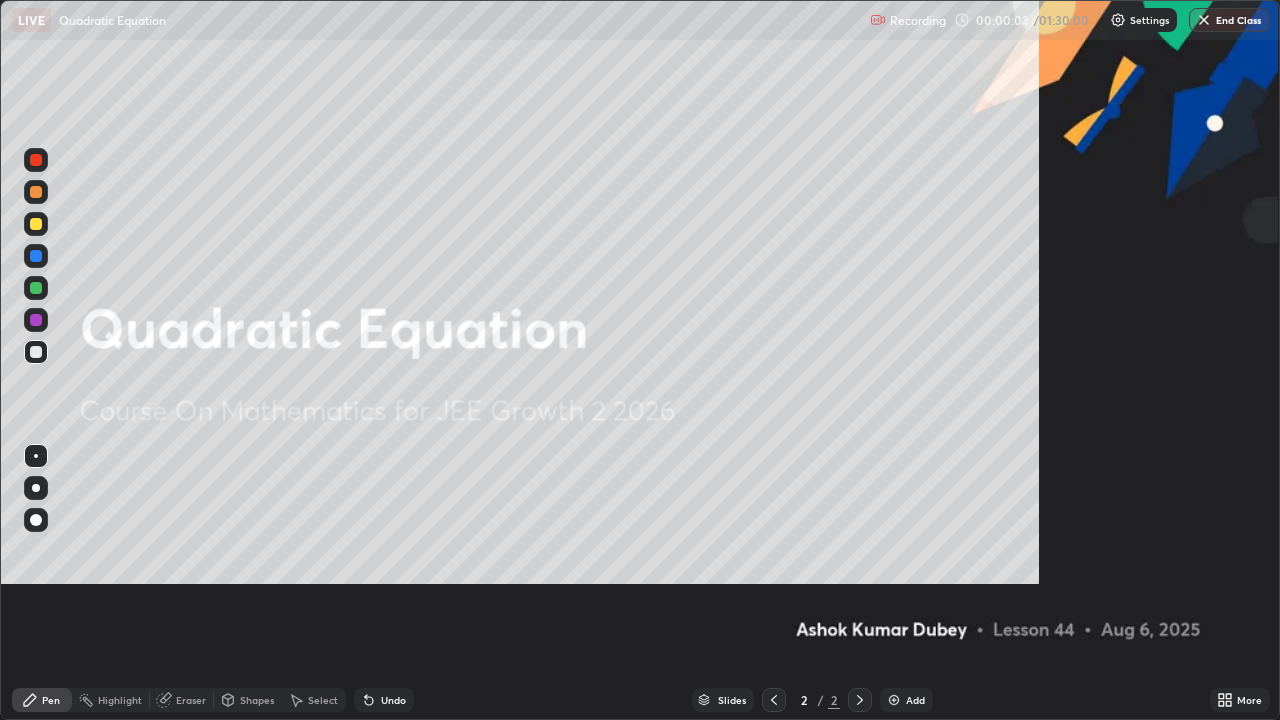 scroll, scrollTop: 99280, scrollLeft: 98720, axis: both 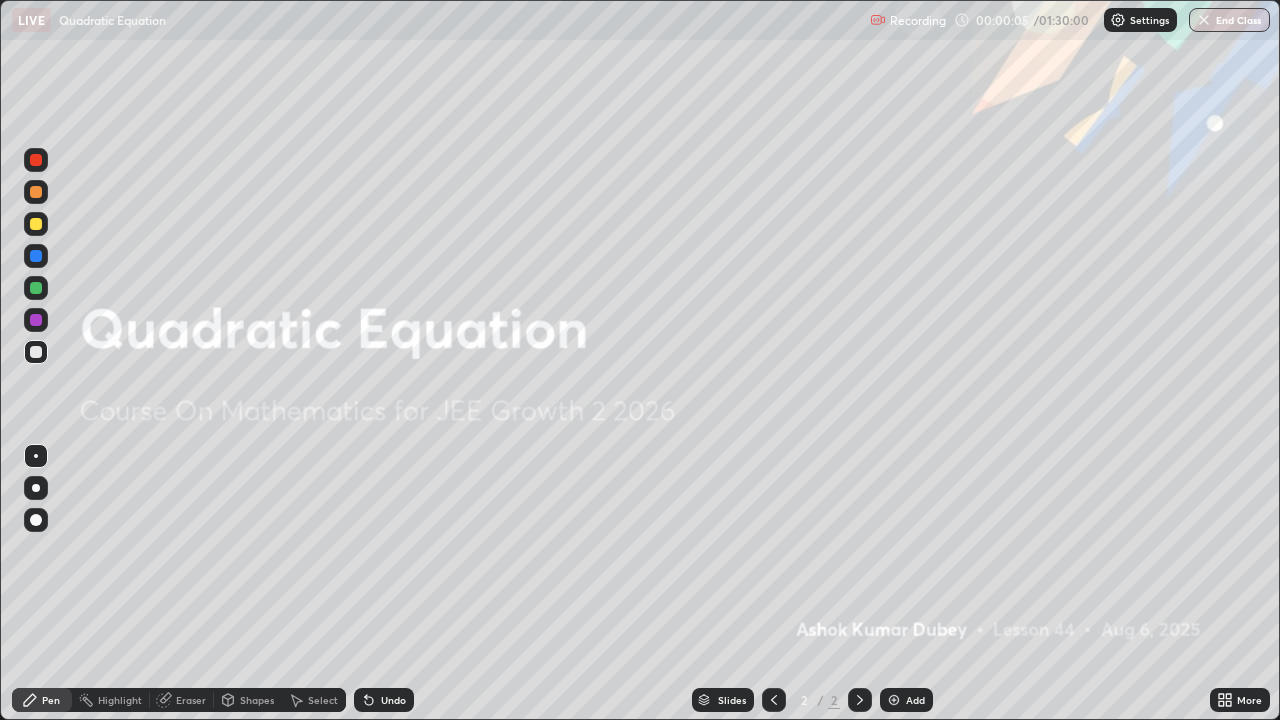 click 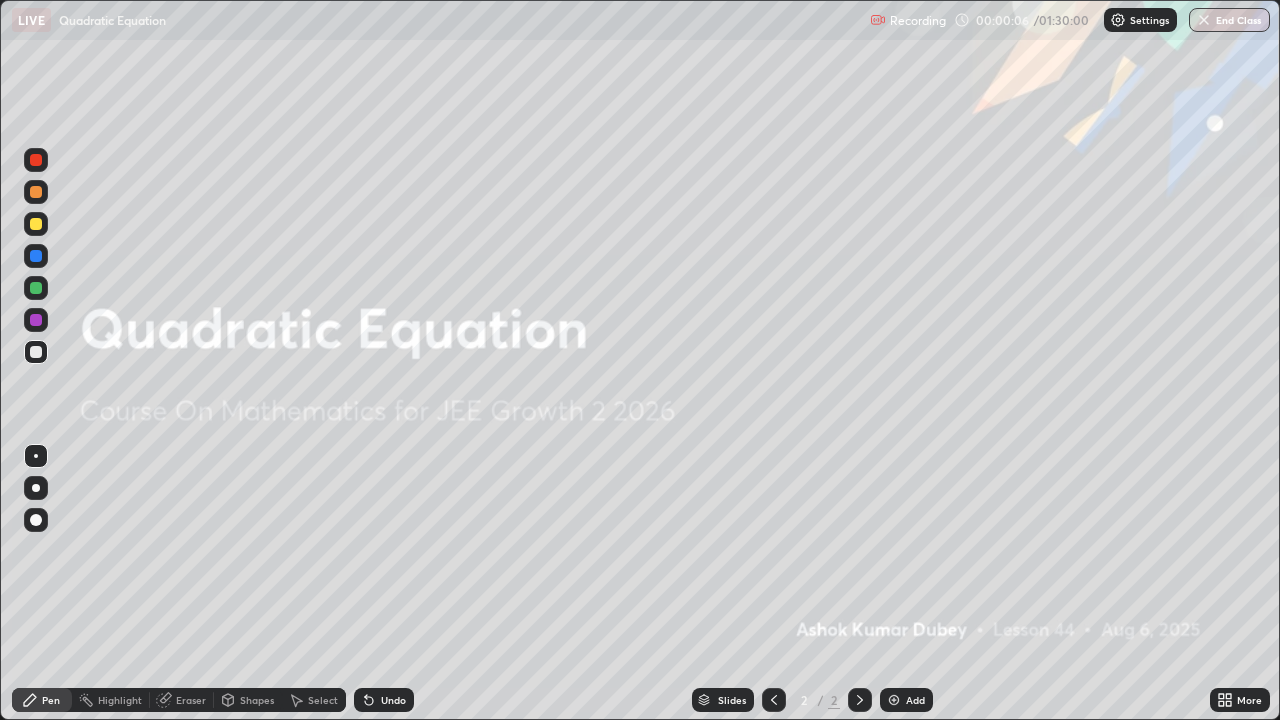 click at bounding box center [894, 700] 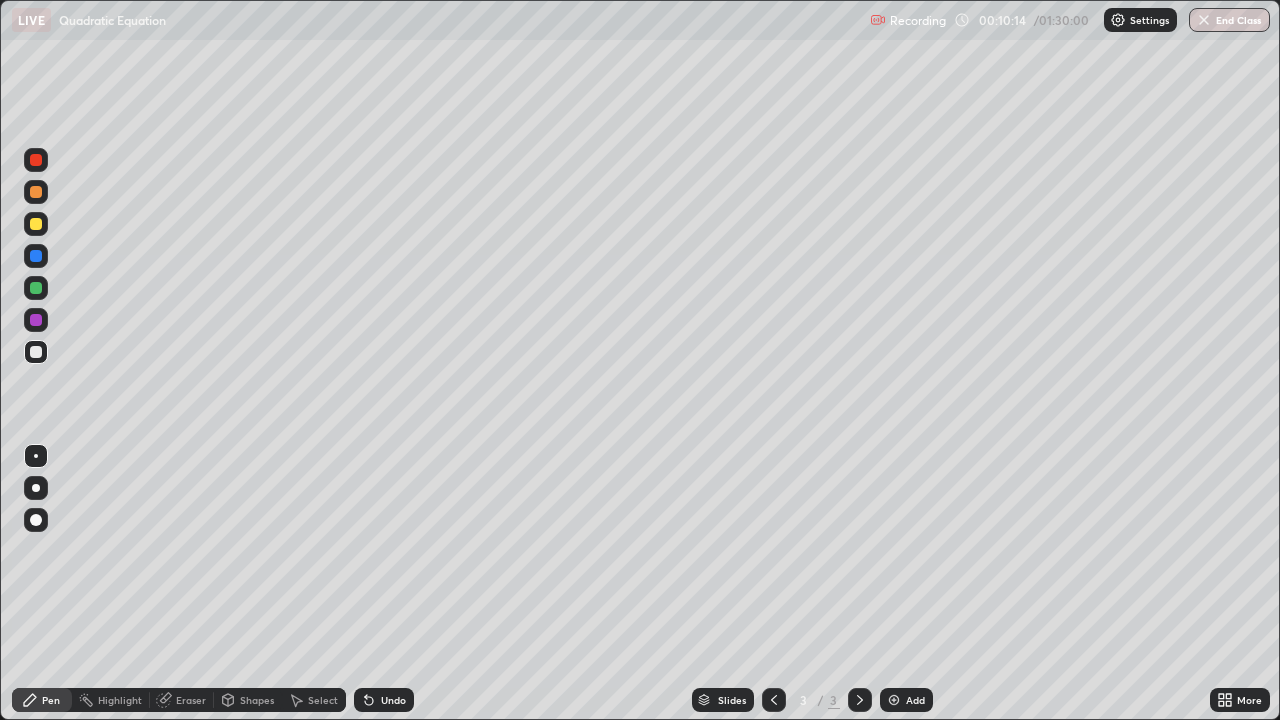 click at bounding box center [894, 700] 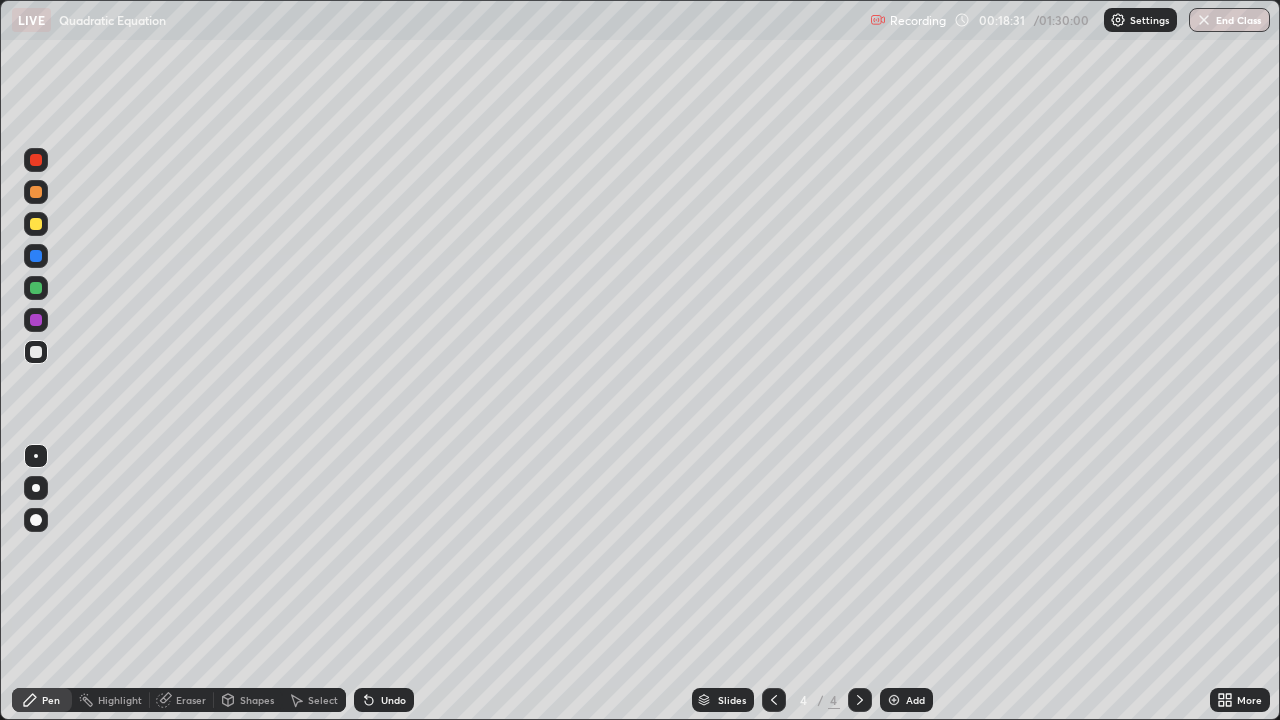 click 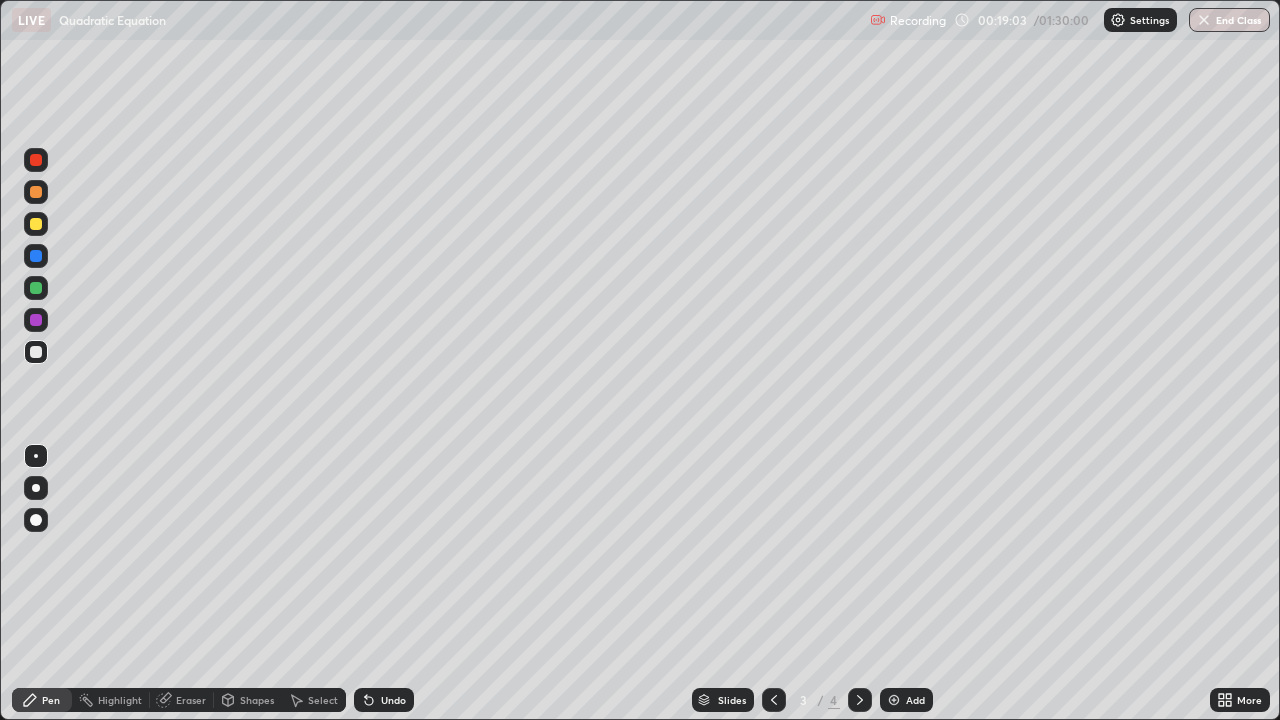 click 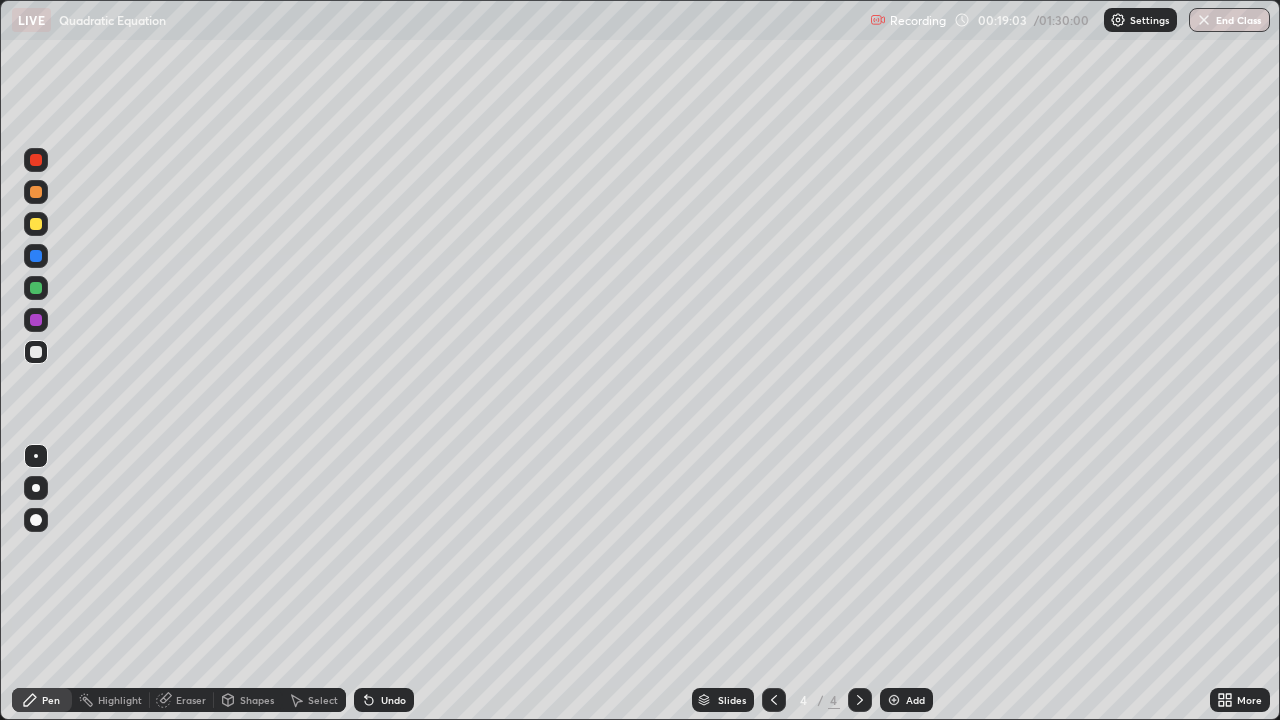 click 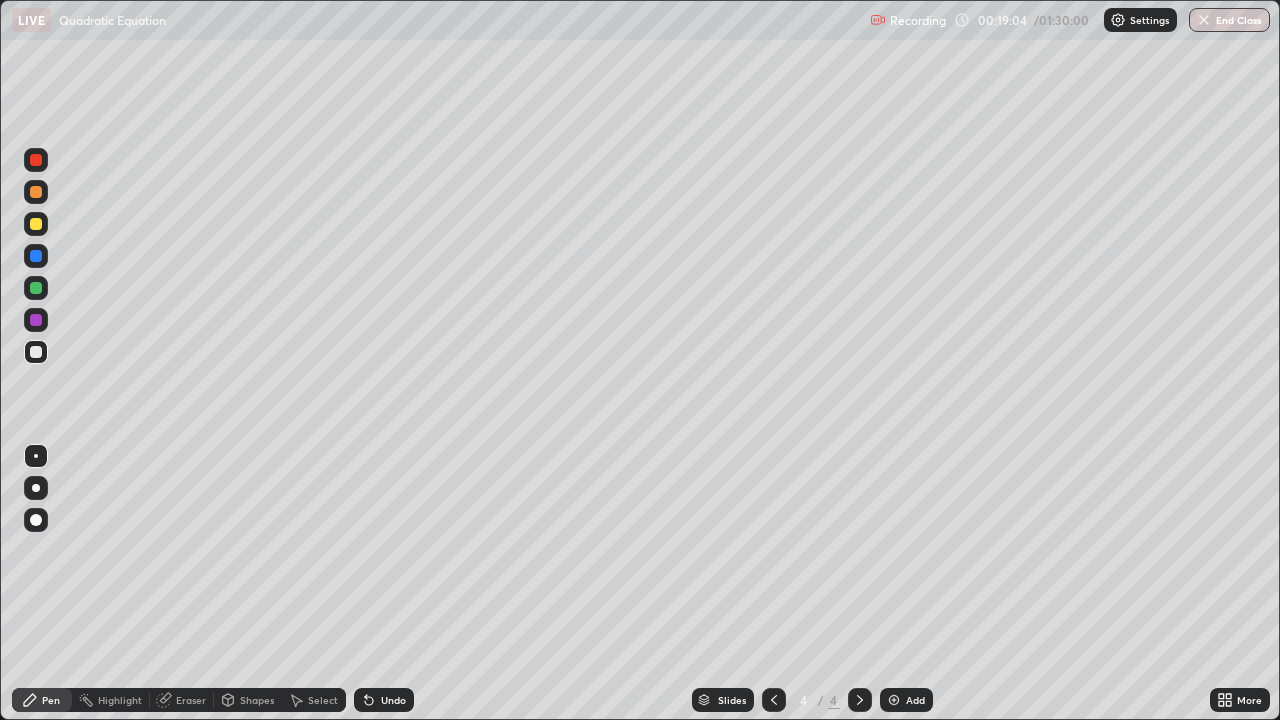 click at bounding box center (894, 700) 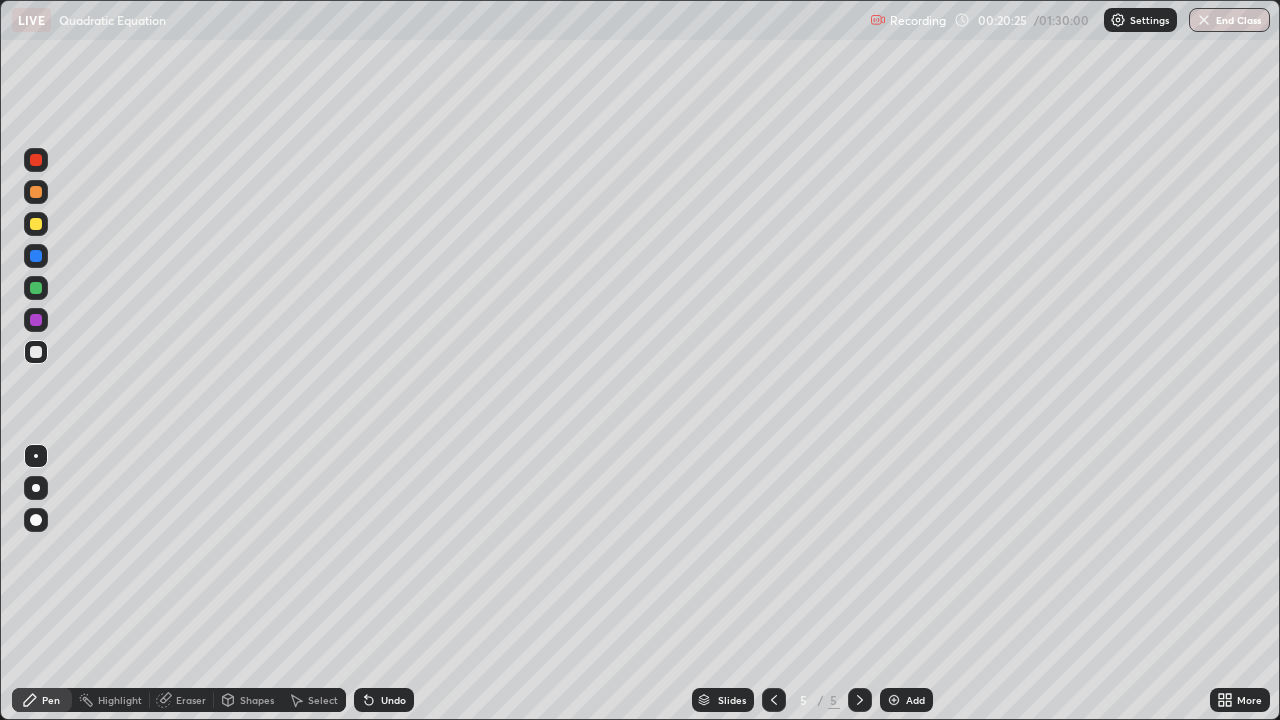 click at bounding box center (36, 224) 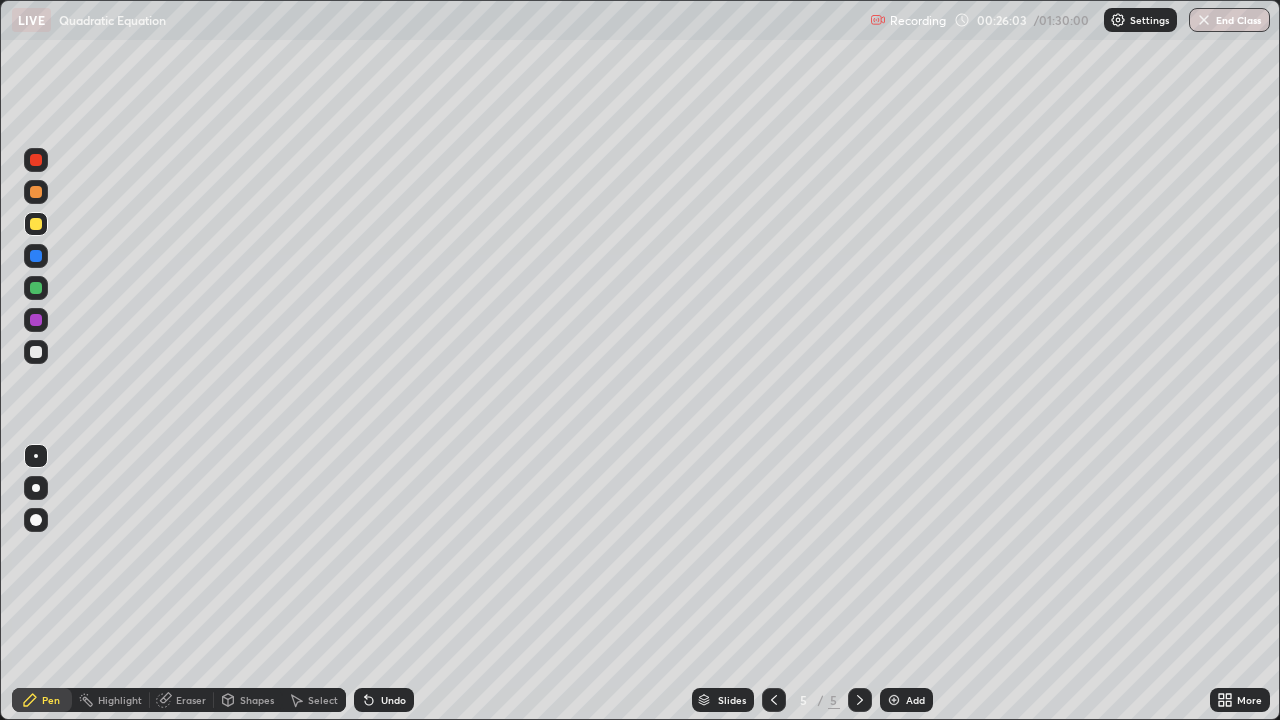 click on "Eraser" at bounding box center (182, 700) 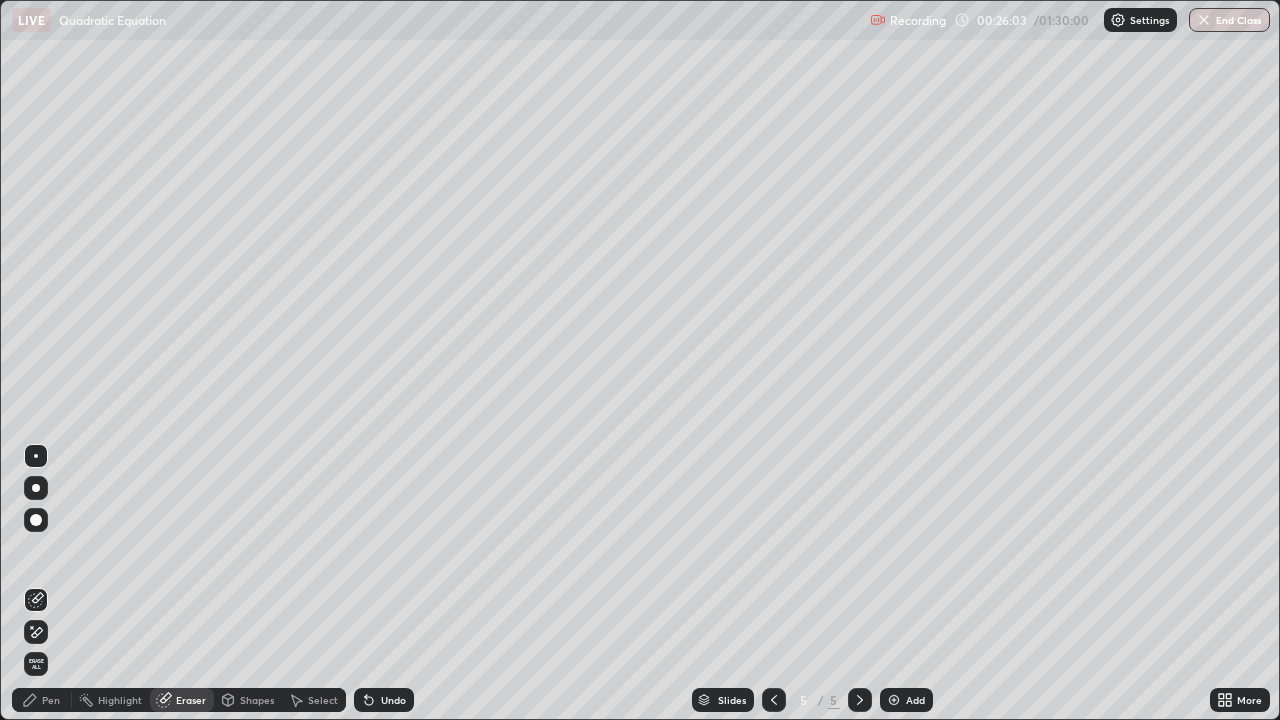 click on "Eraser" at bounding box center (191, 700) 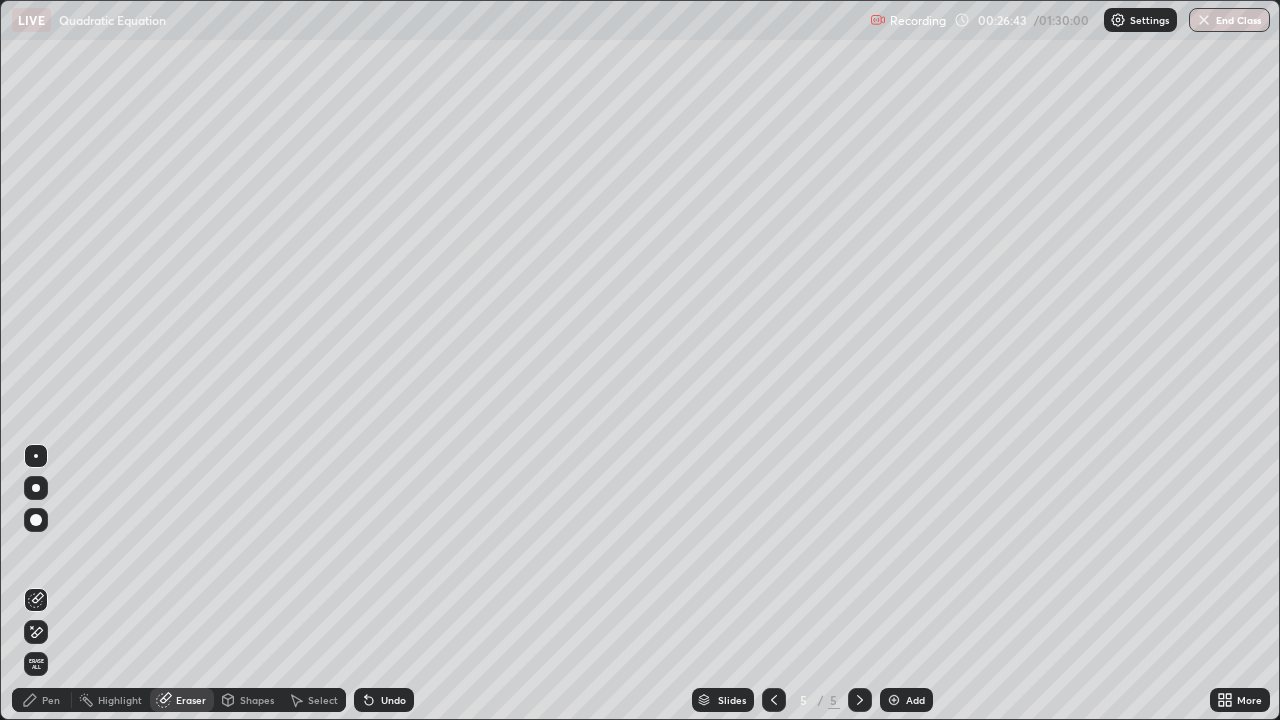 click on "Pen" at bounding box center (42, 700) 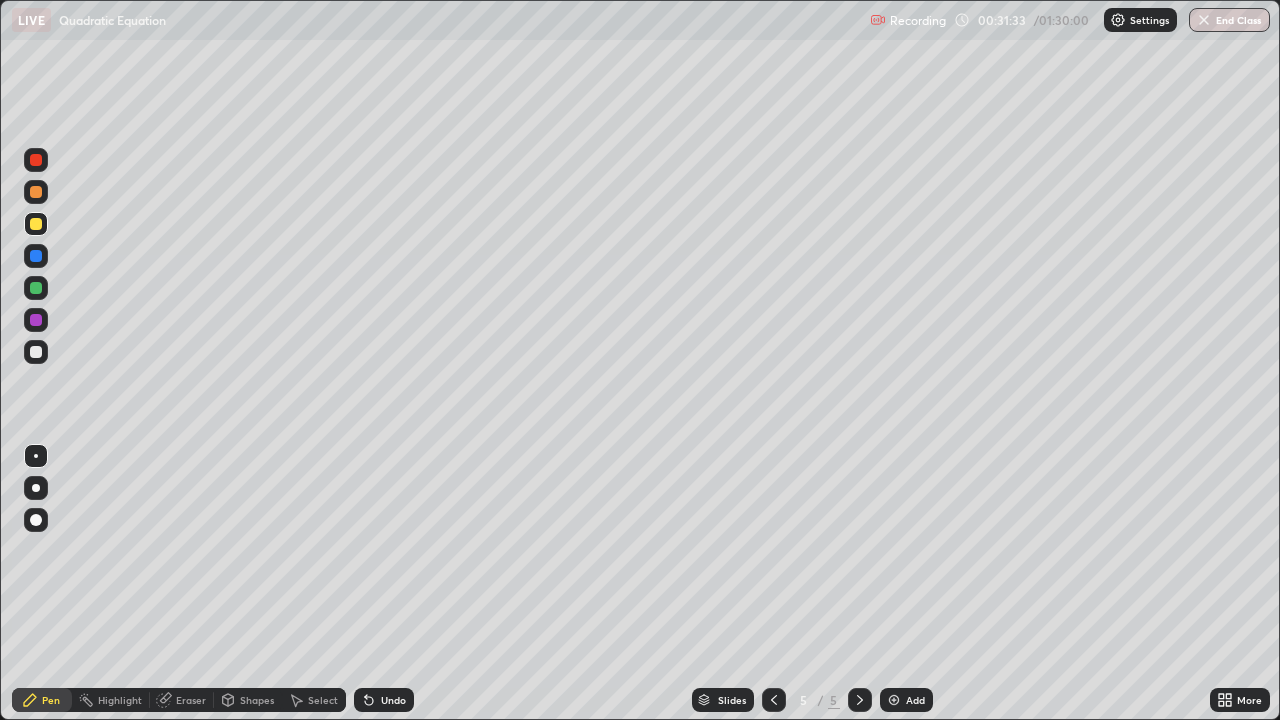 click 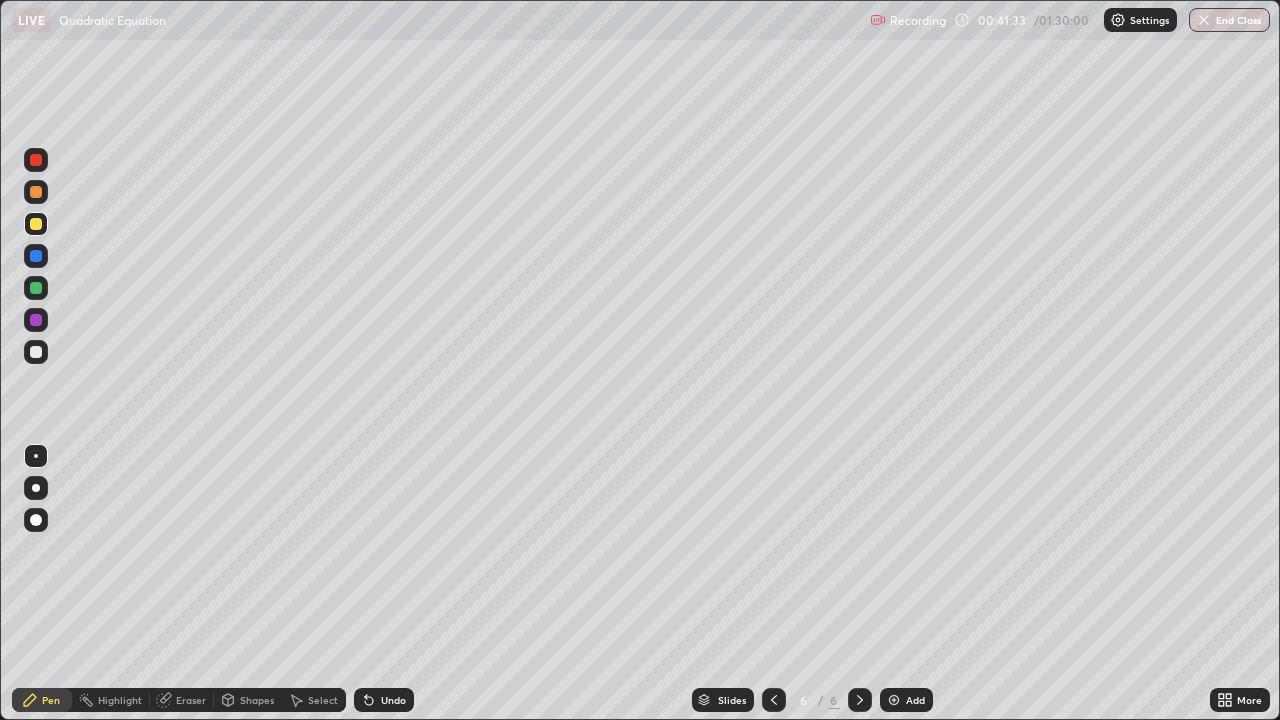 click at bounding box center [894, 700] 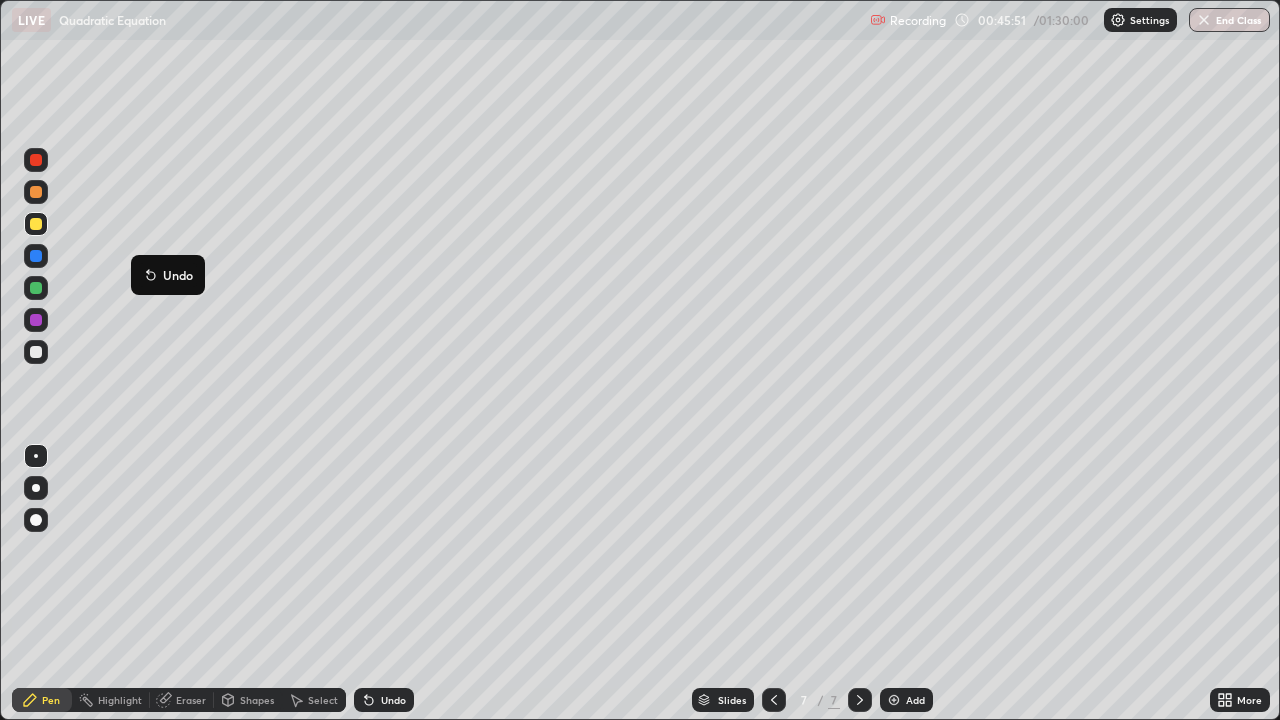 click on "Undo" at bounding box center (168, 275) 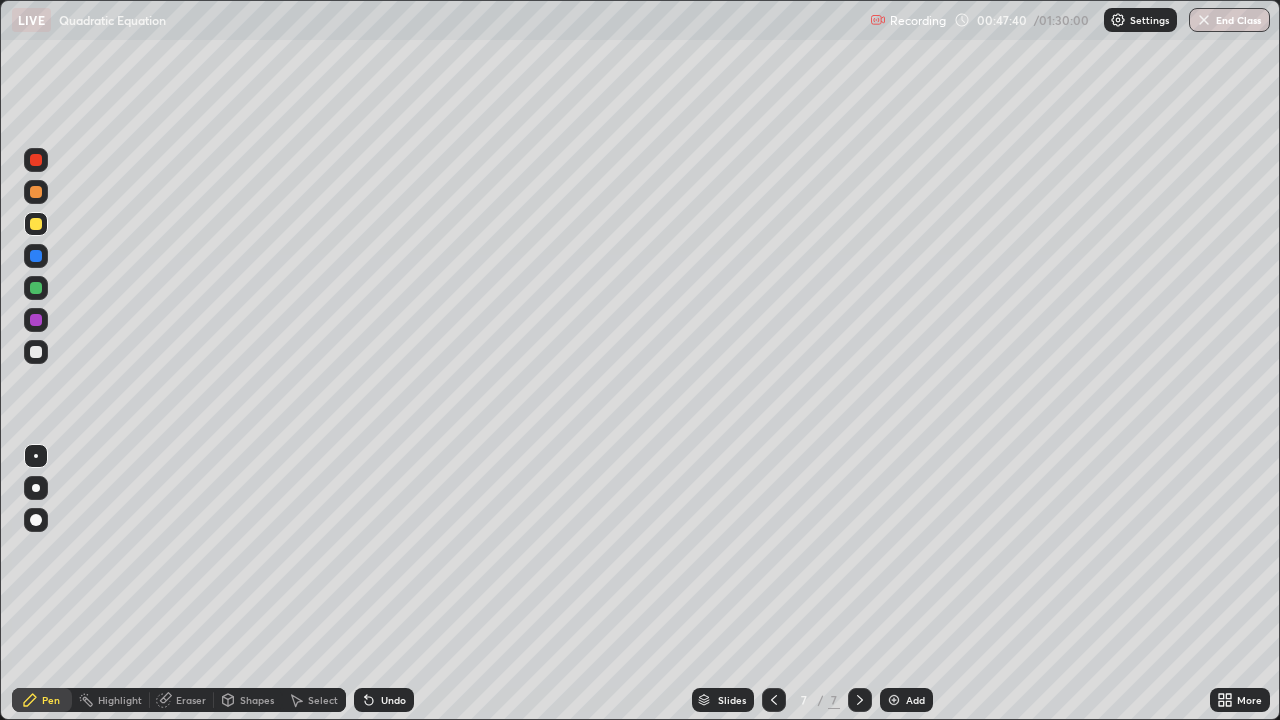 click at bounding box center [36, 160] 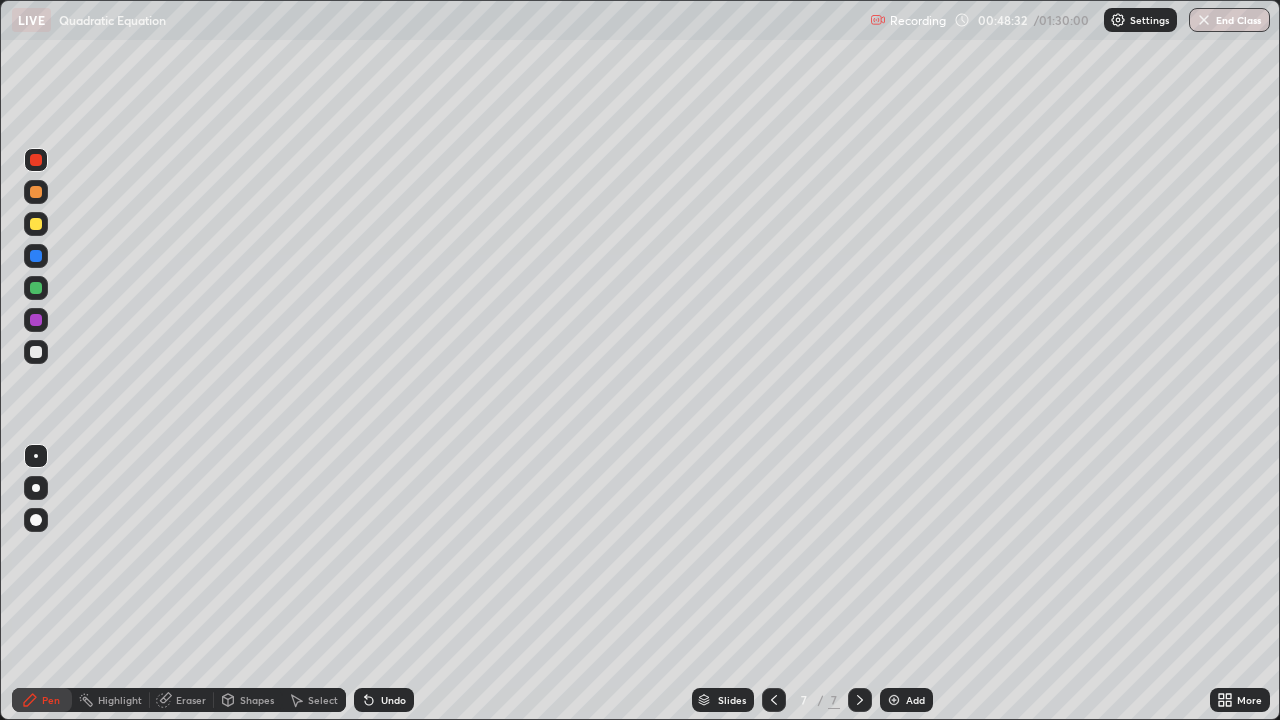 click on "Undo" at bounding box center (380, 700) 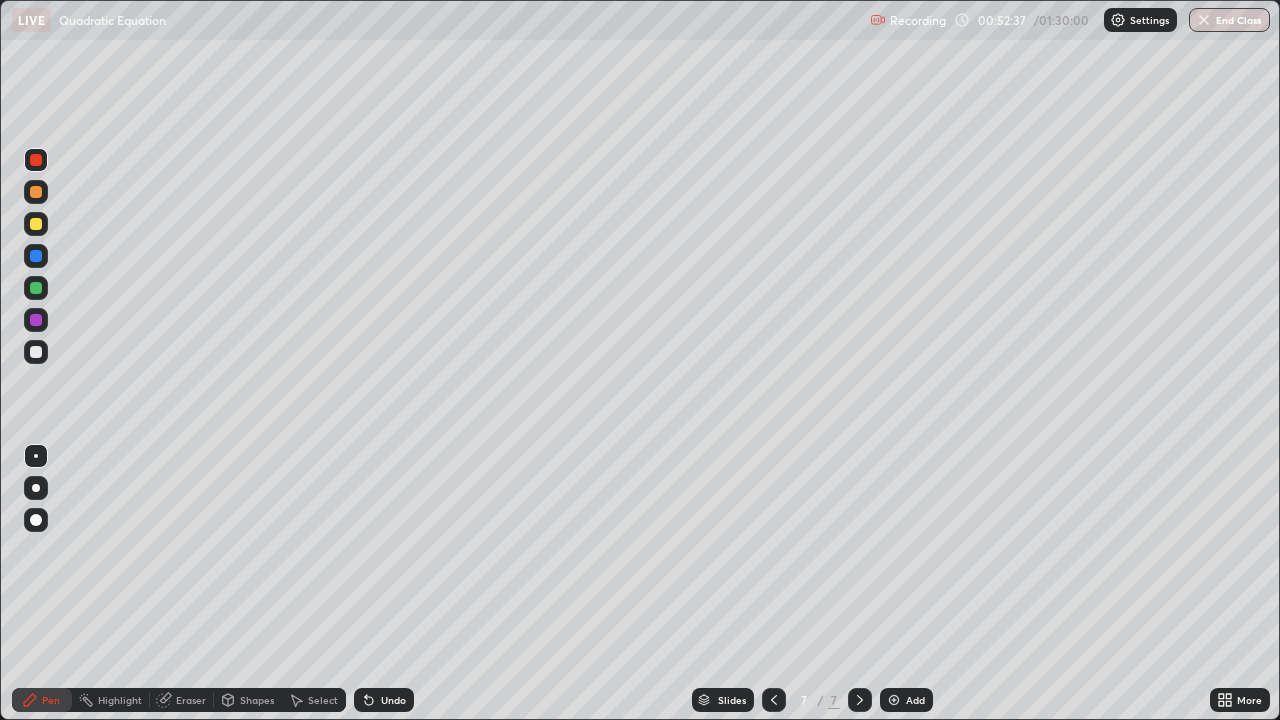 click 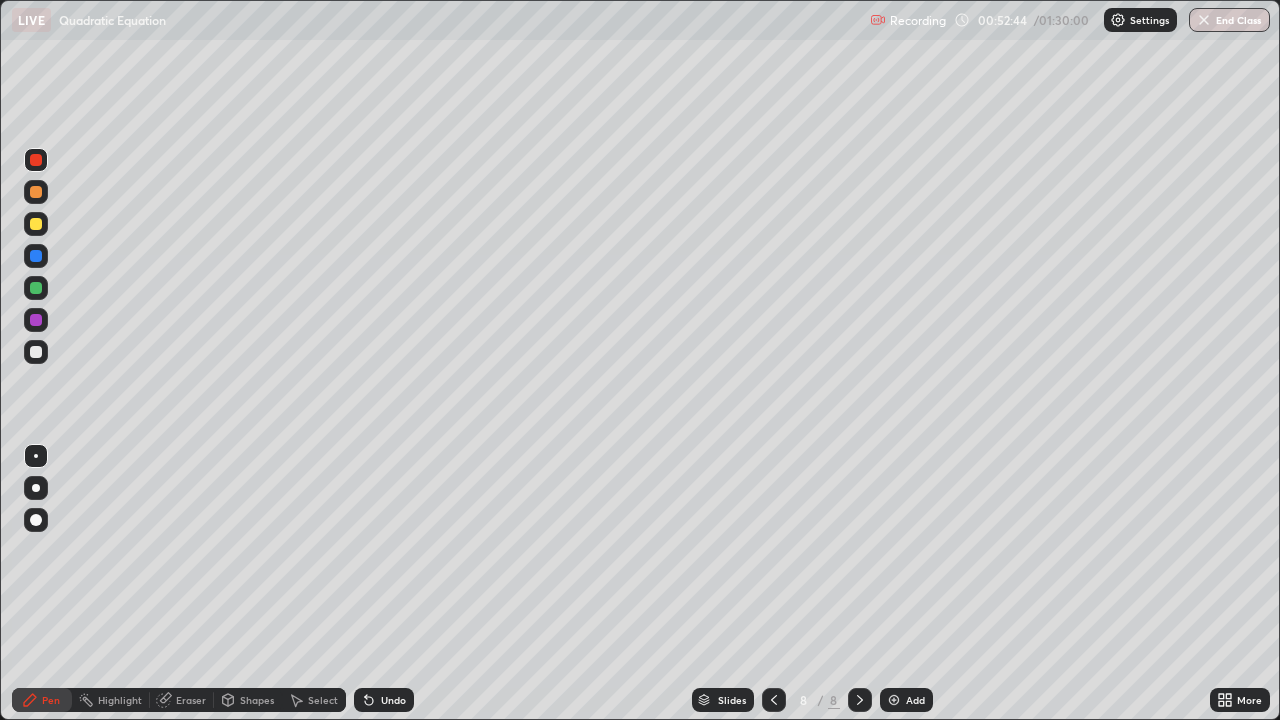 click at bounding box center (36, 224) 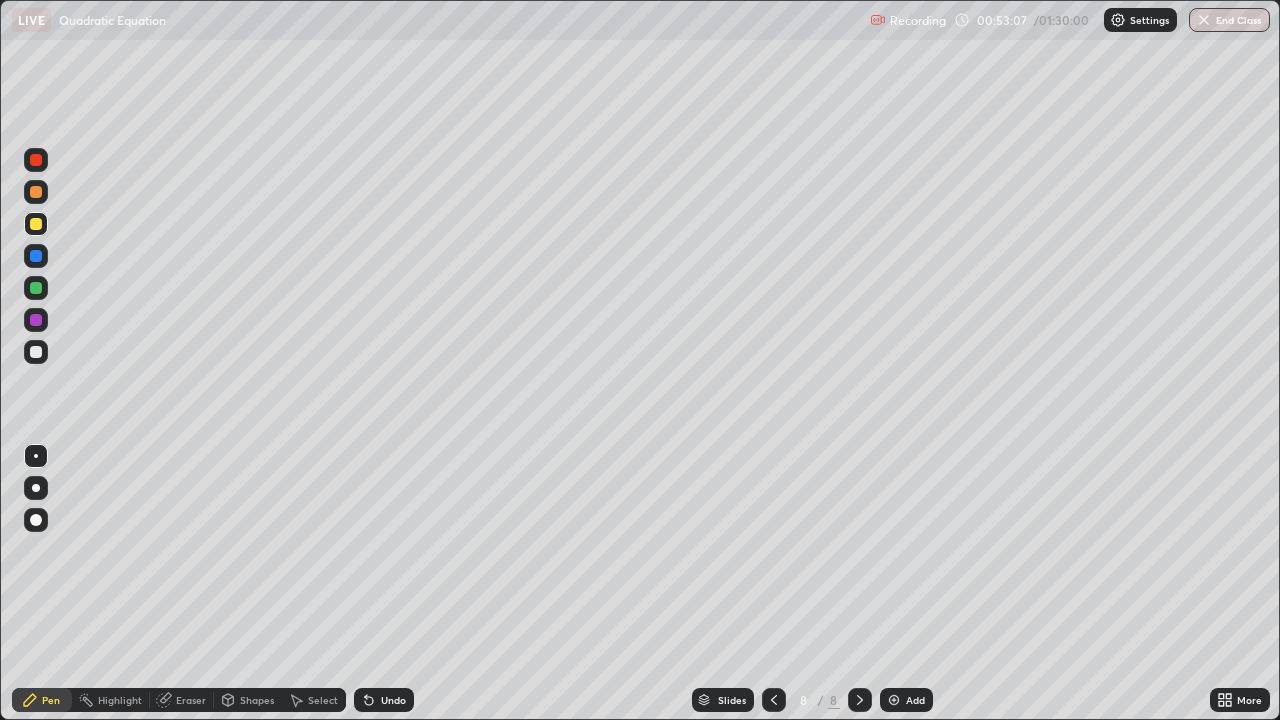 click on "Eraser" at bounding box center [191, 700] 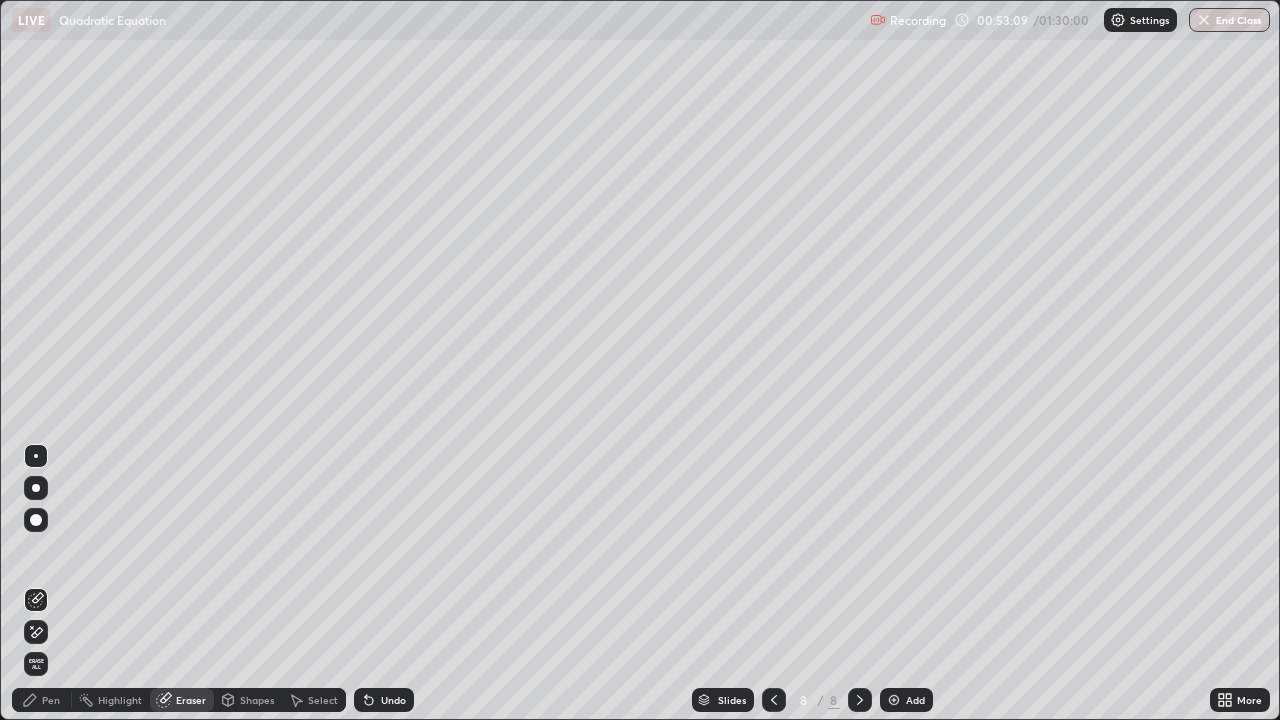 click on "Pen" at bounding box center [51, 700] 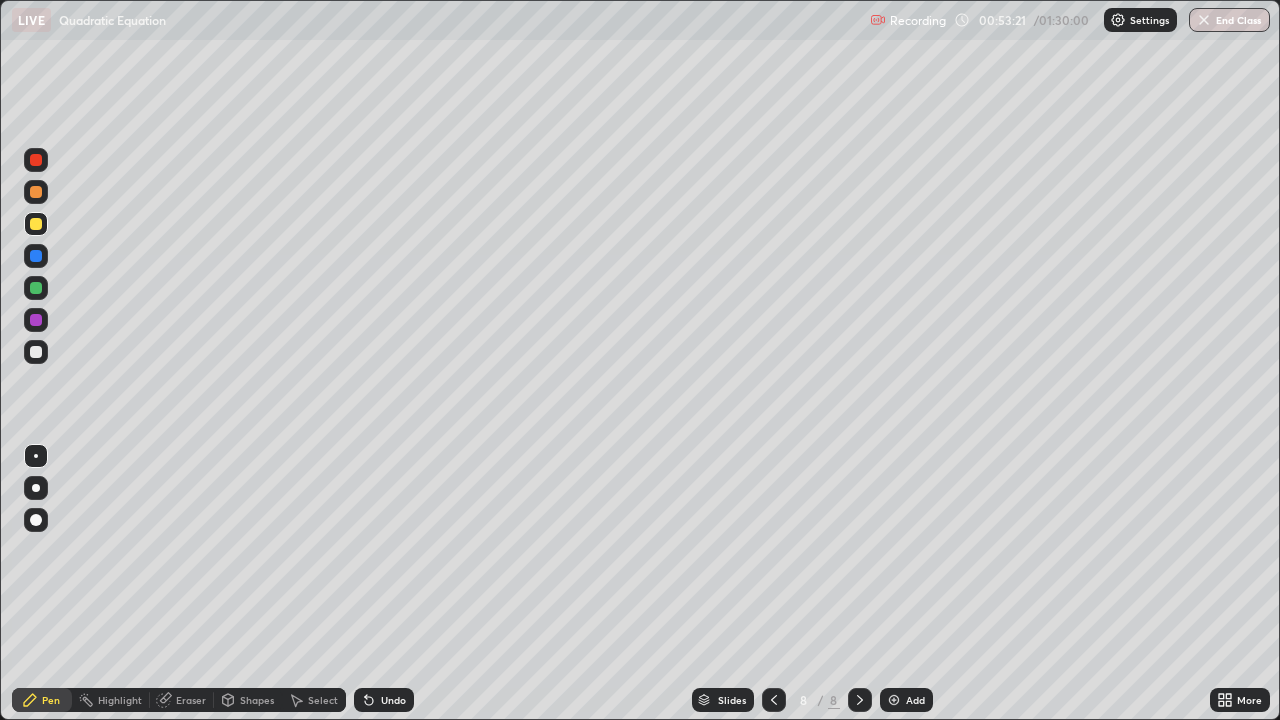 click on "Eraser" at bounding box center [182, 700] 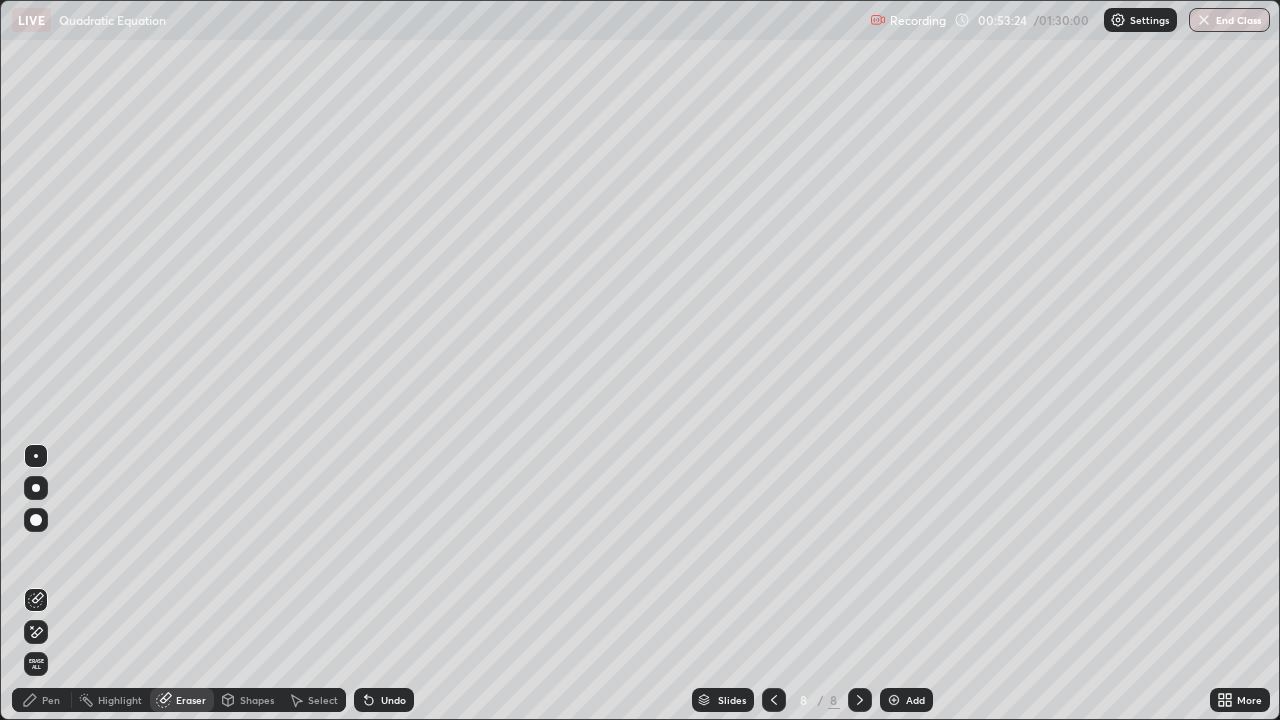 click on "Pen" at bounding box center [51, 700] 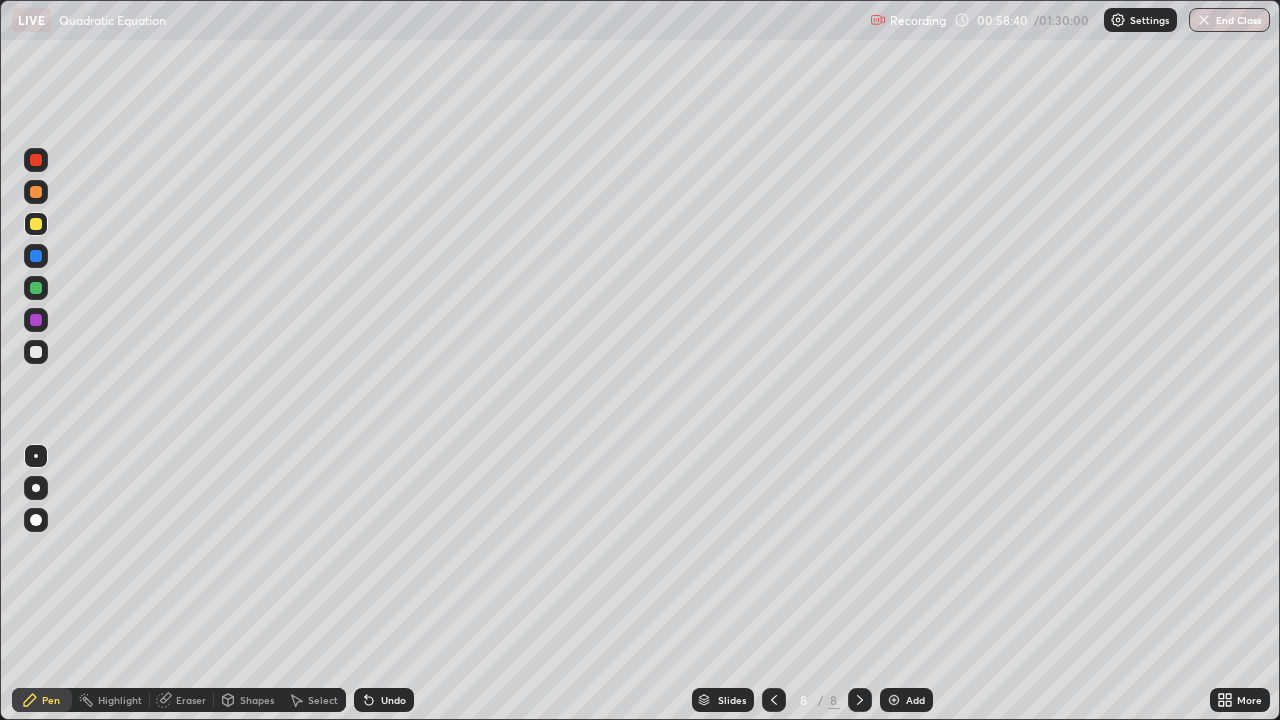 click at bounding box center (36, 352) 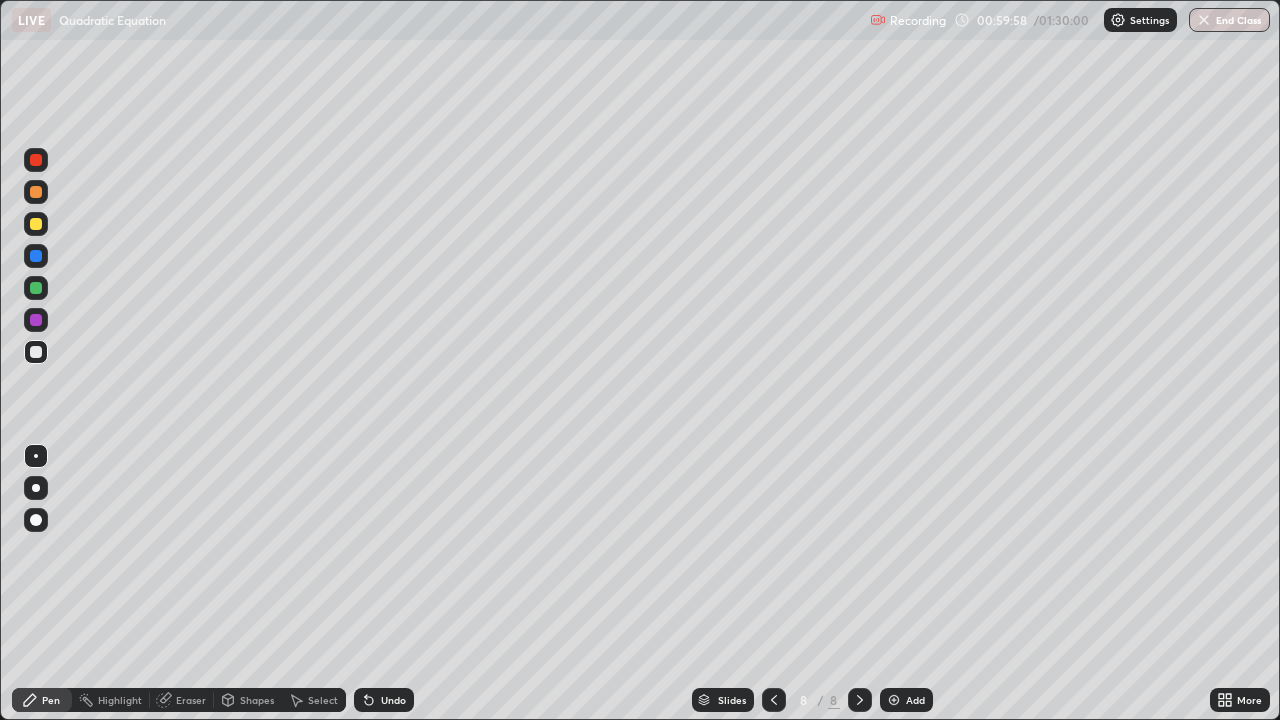 click on "Eraser" at bounding box center [182, 700] 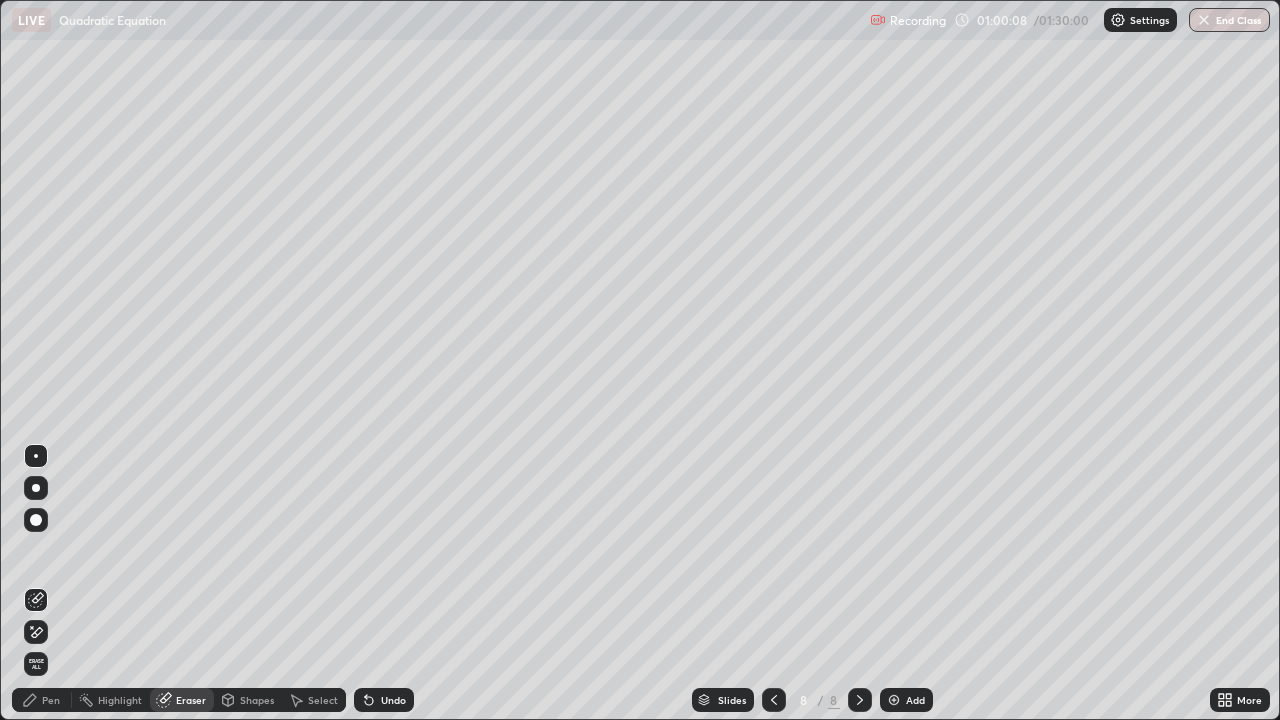 click on "Pen" at bounding box center [51, 700] 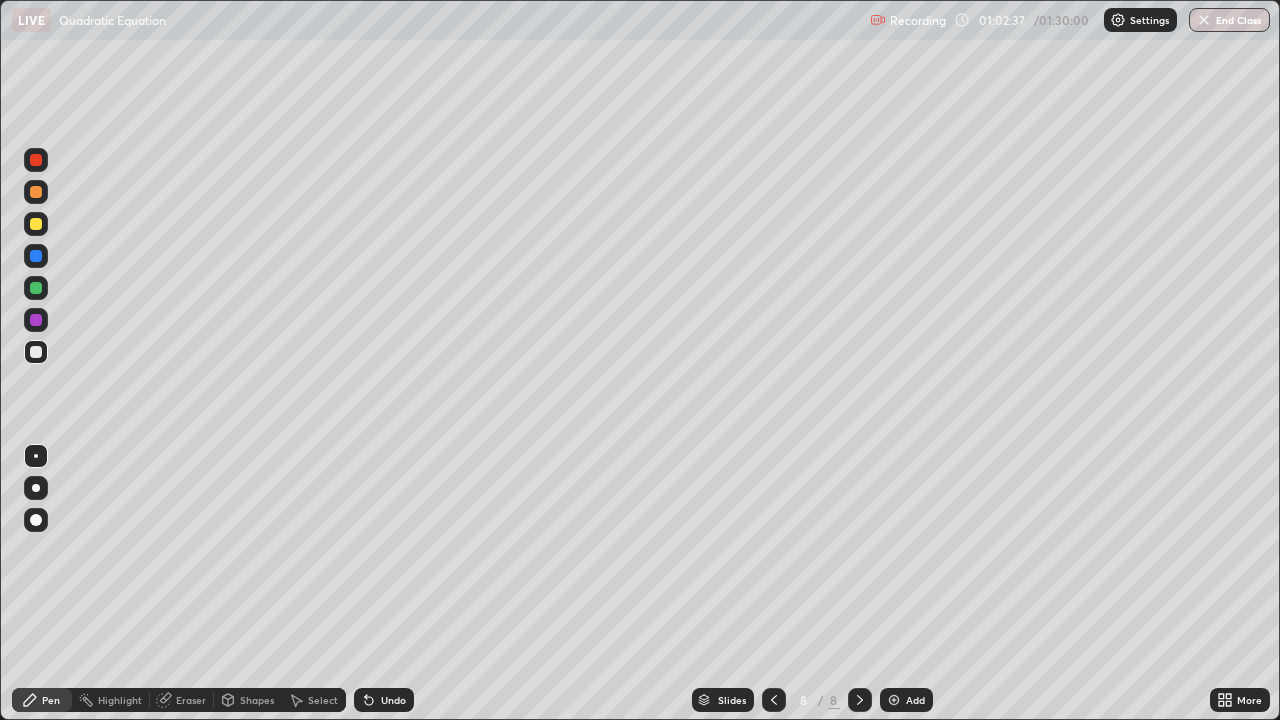 click 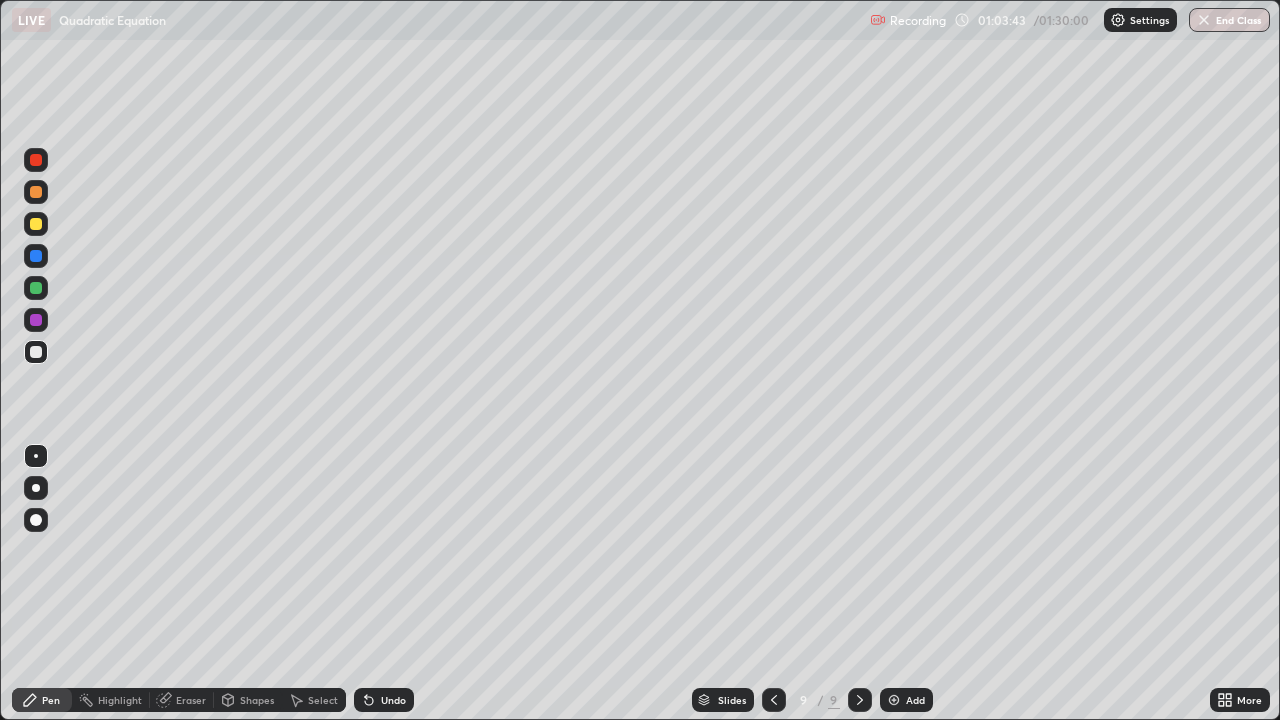 click at bounding box center [36, 352] 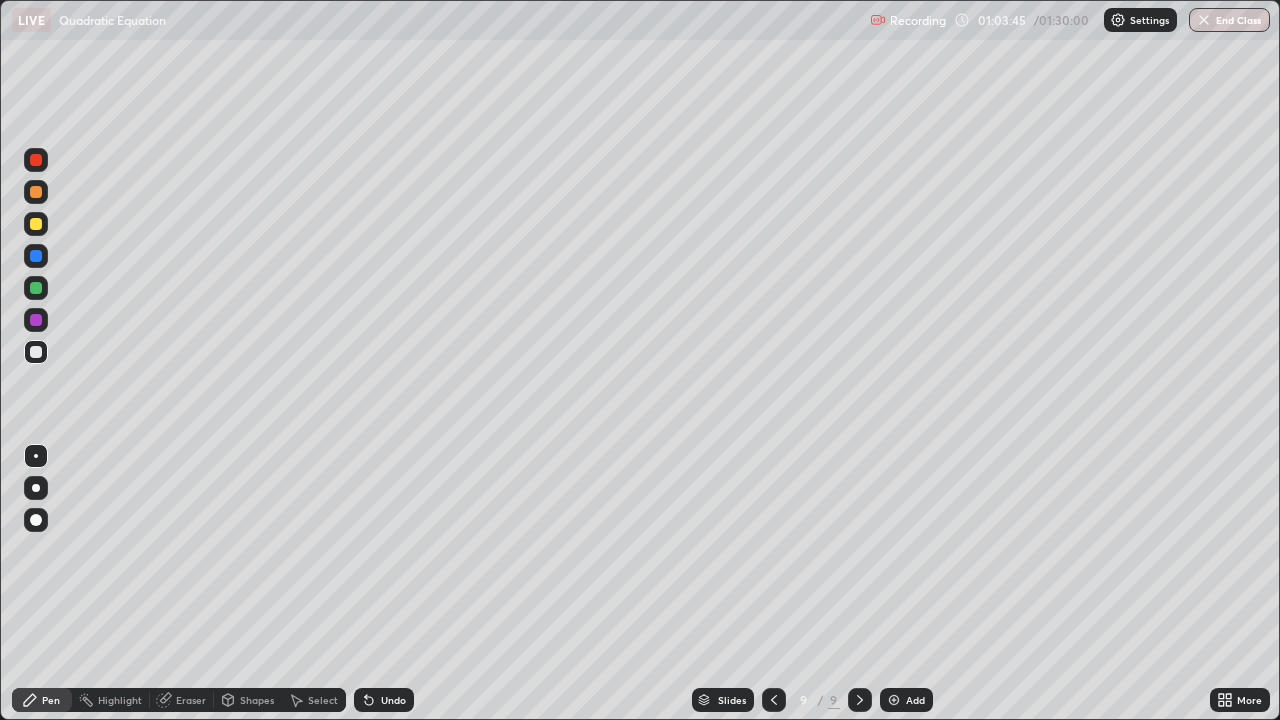 click at bounding box center [36, 224] 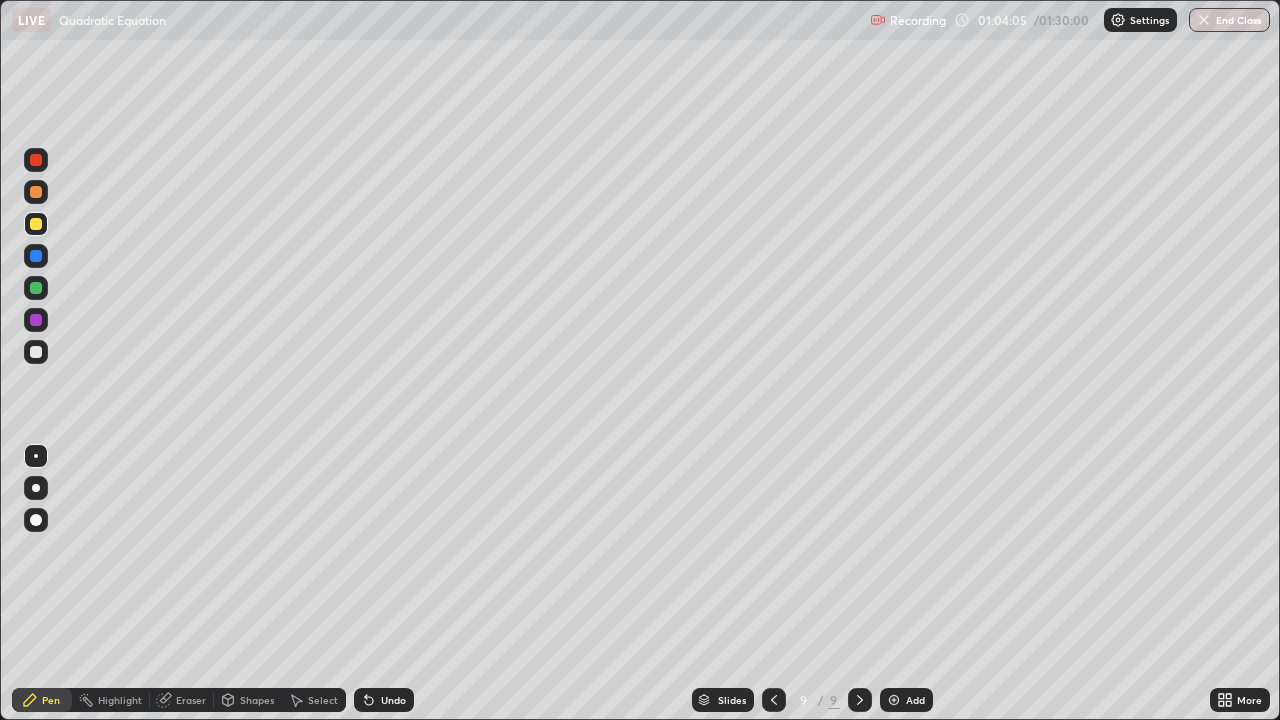 click on "Eraser" at bounding box center (191, 700) 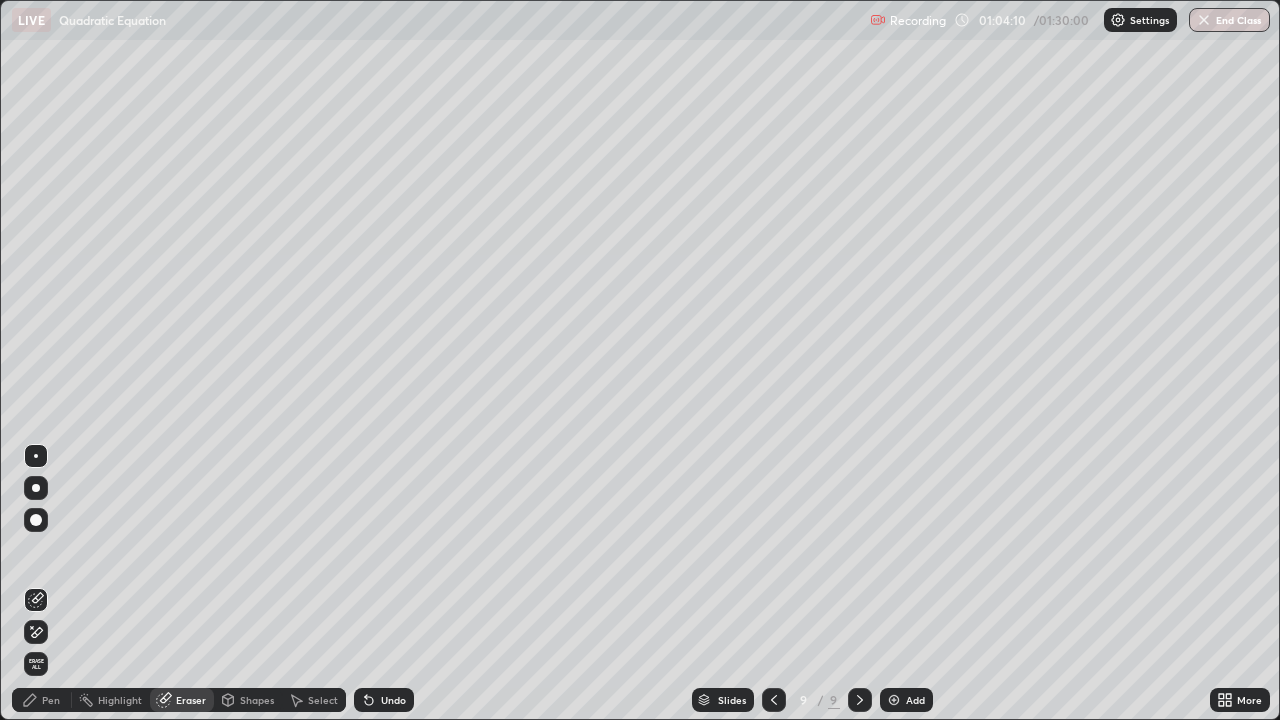 click on "Pen" at bounding box center [42, 700] 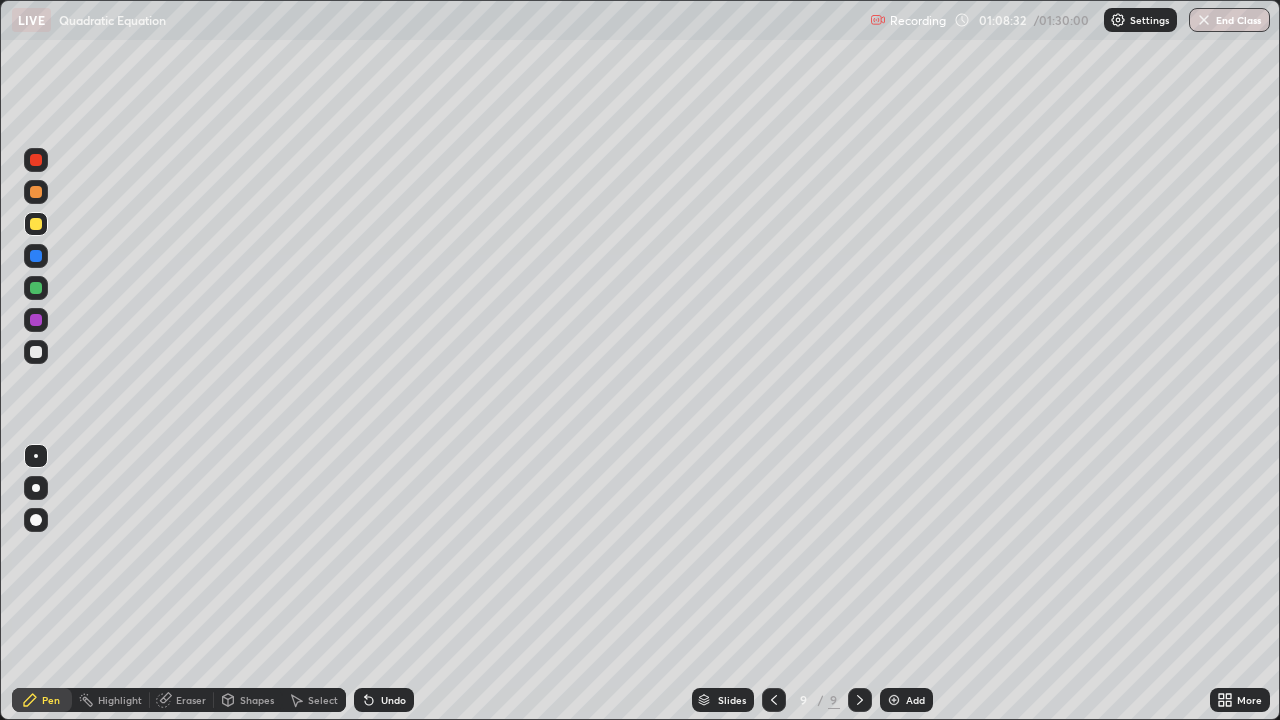 click 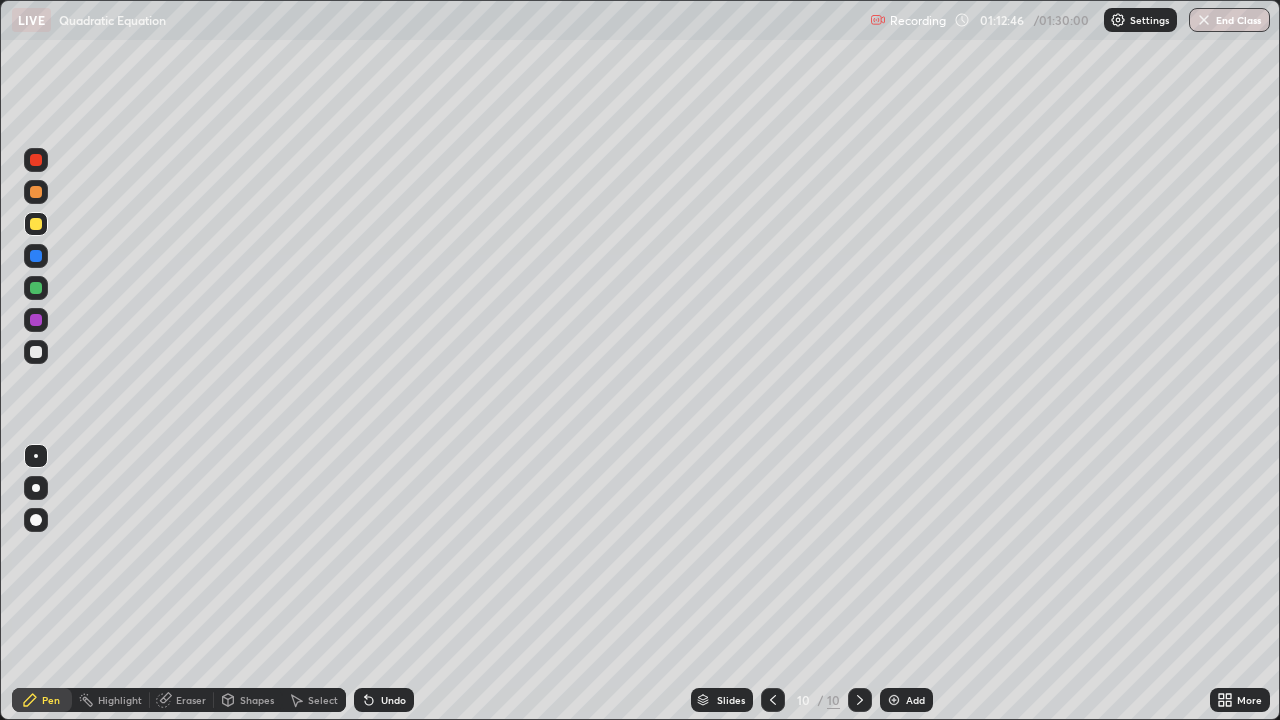 click 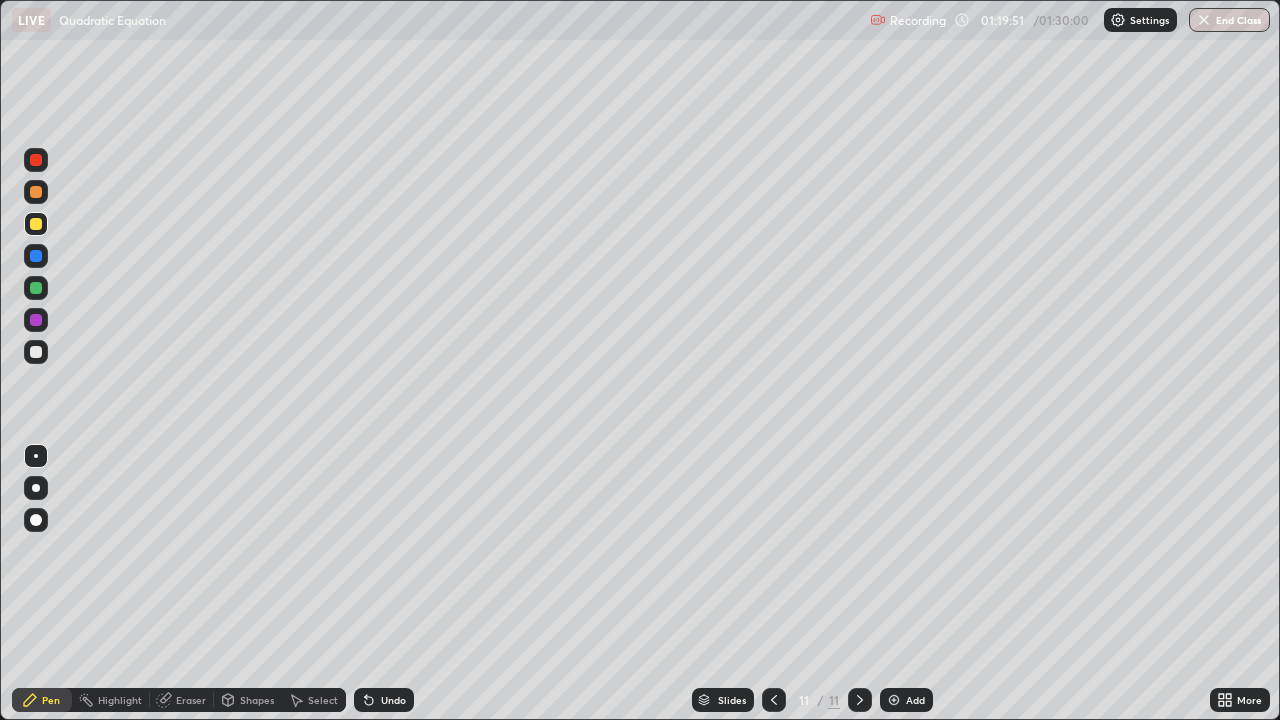 click 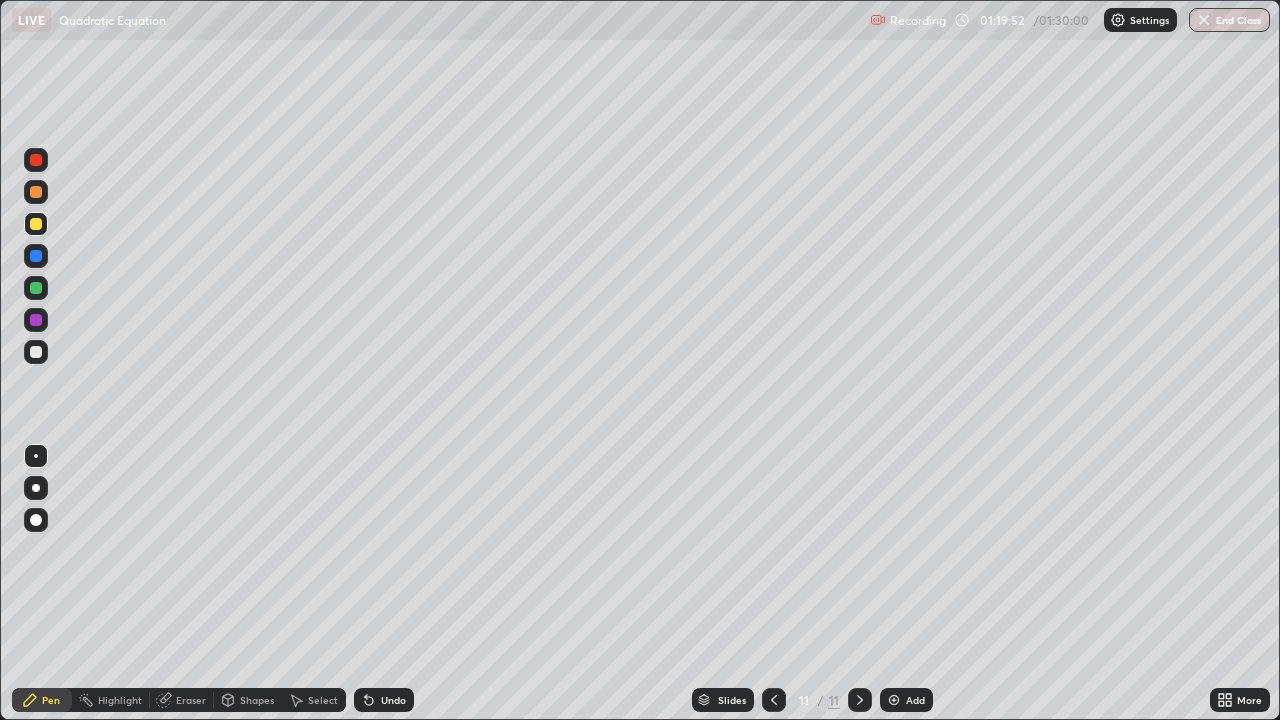 click at bounding box center (894, 700) 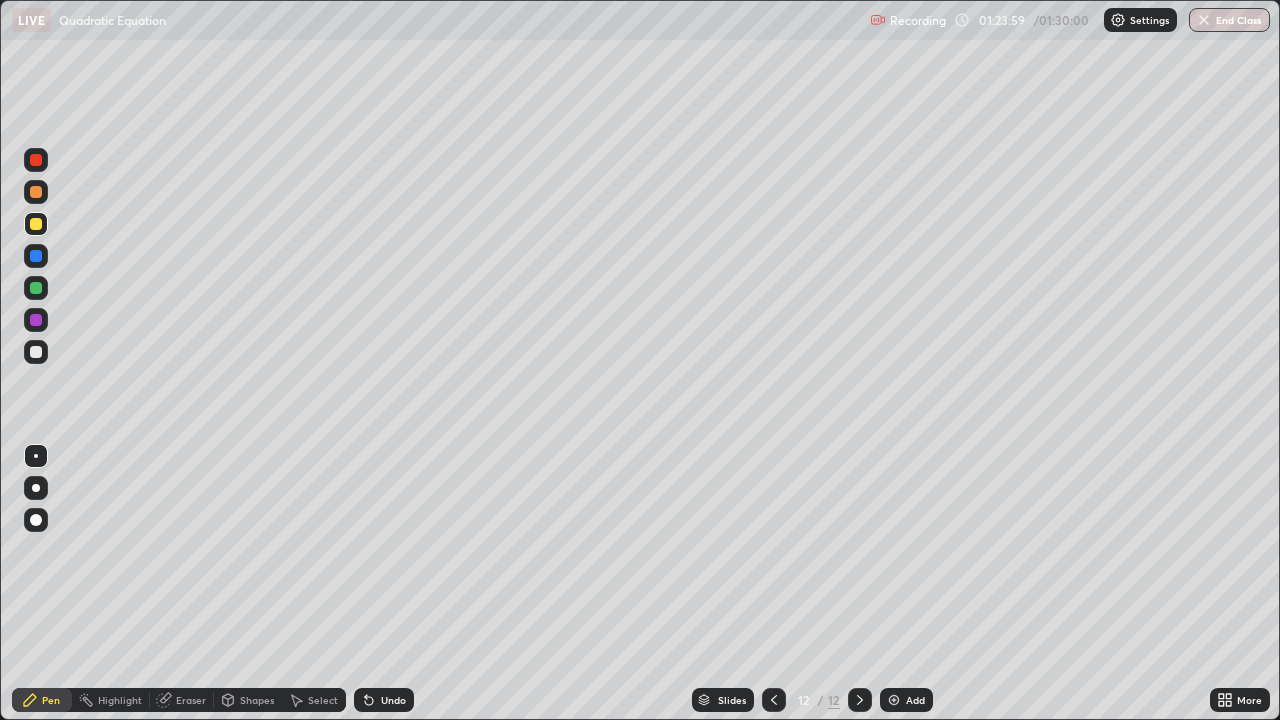 click 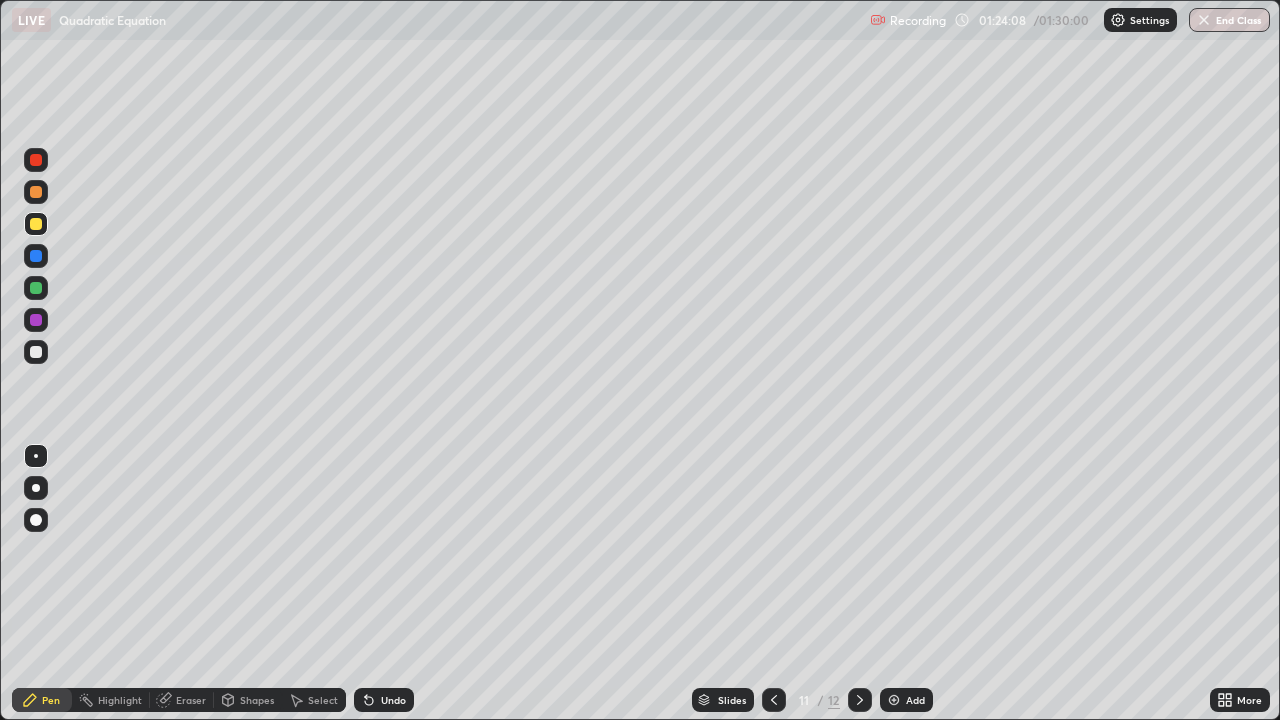 click 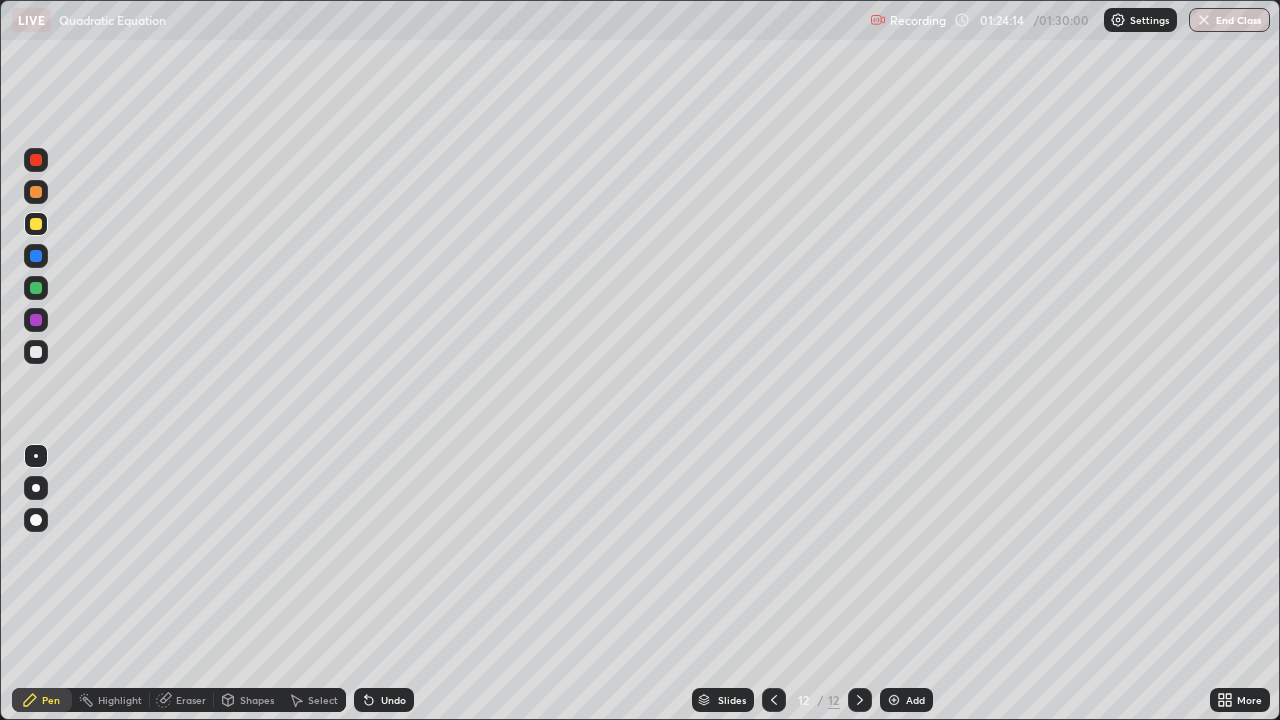 click 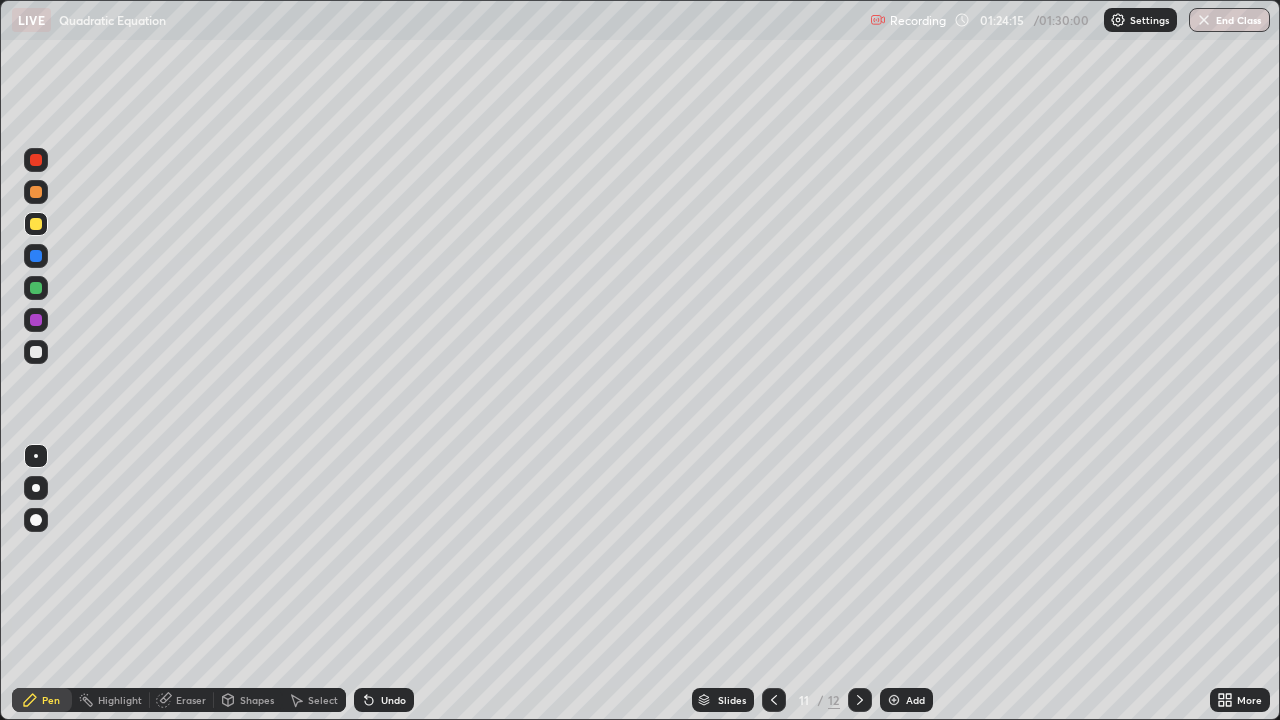 click 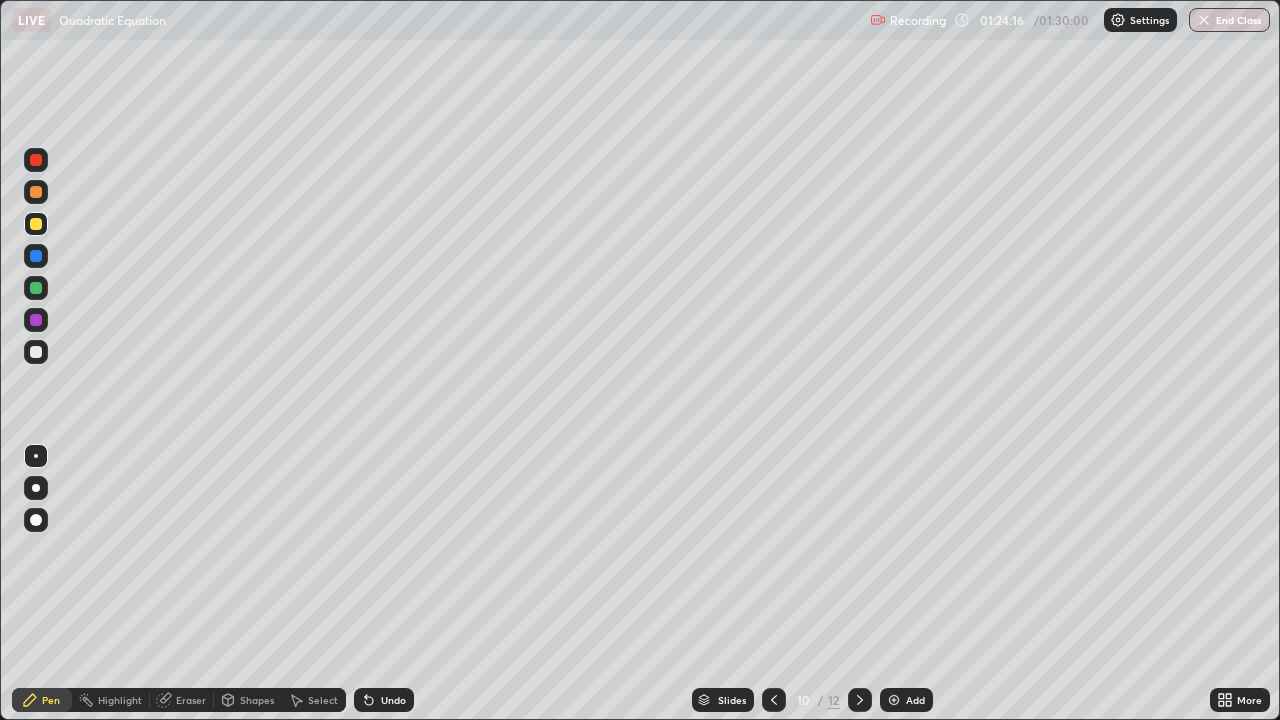 click 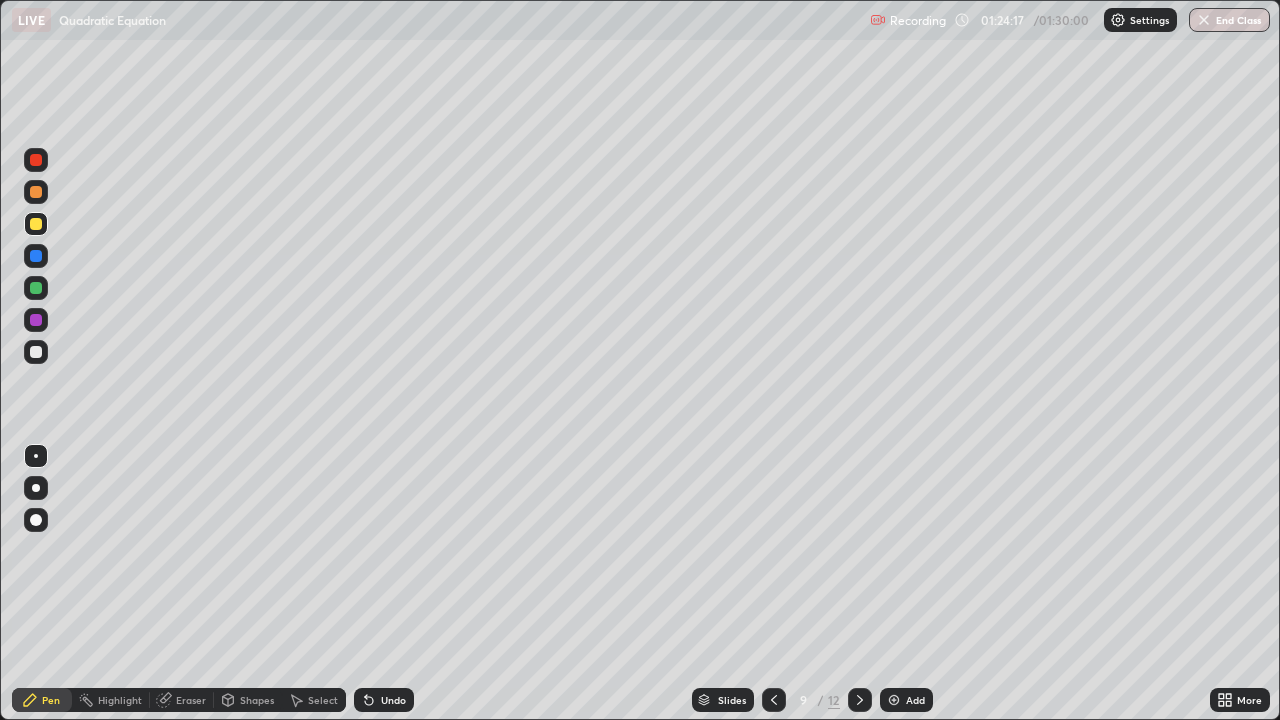 click 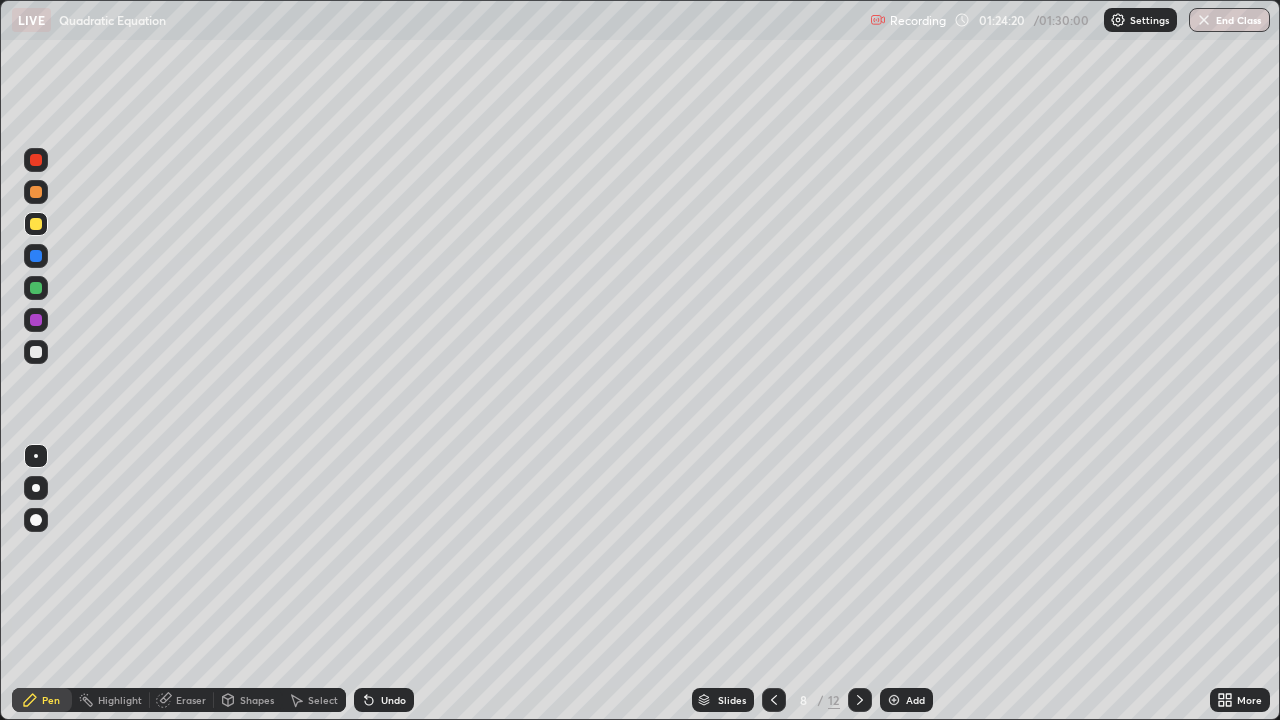 click 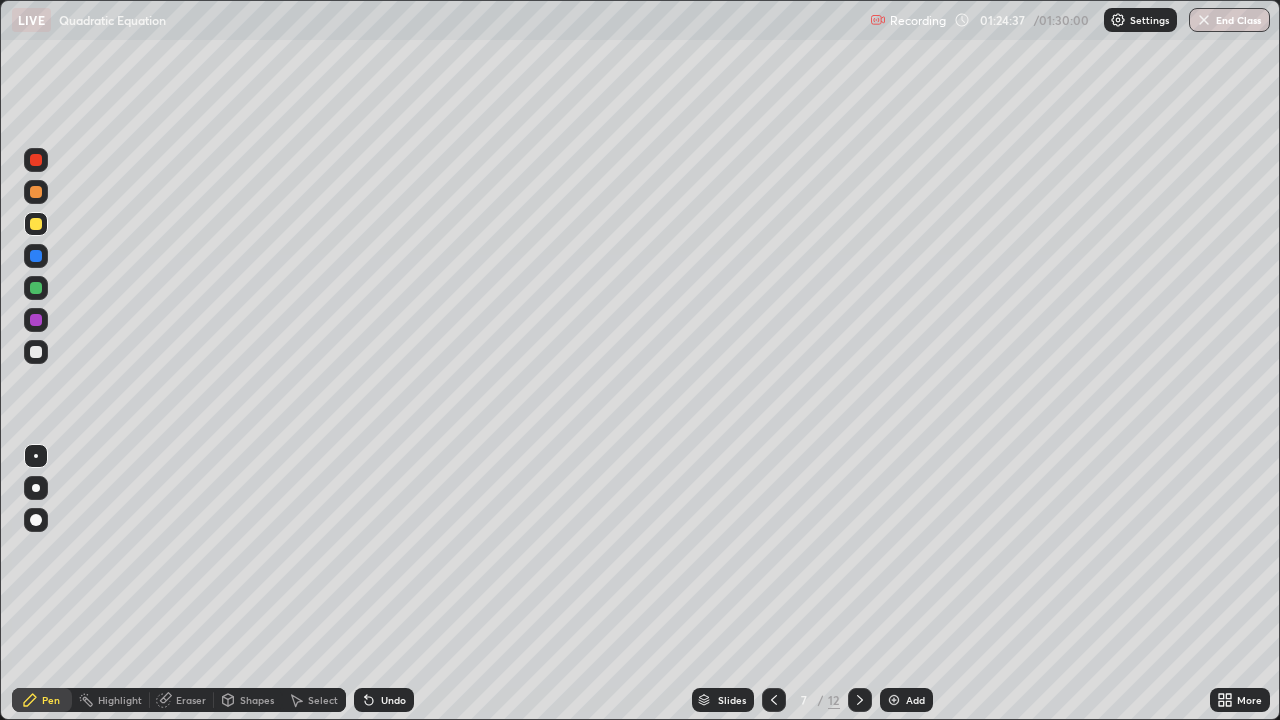 click 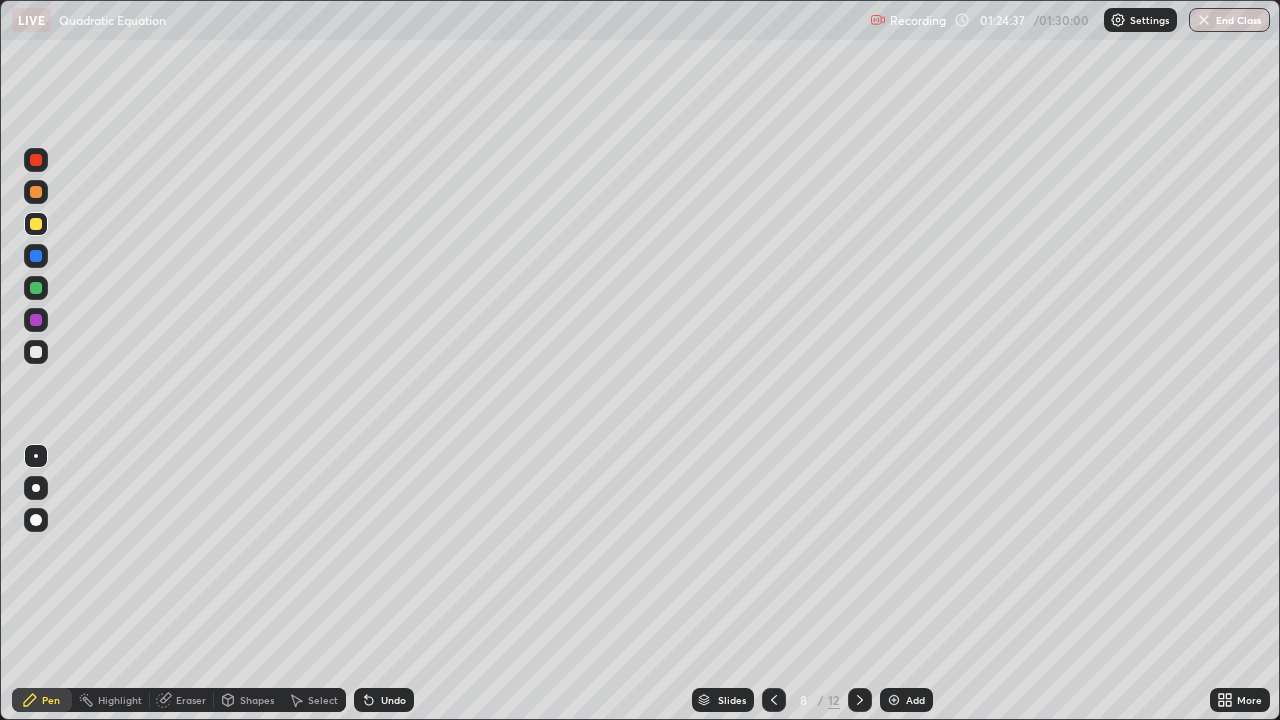 click 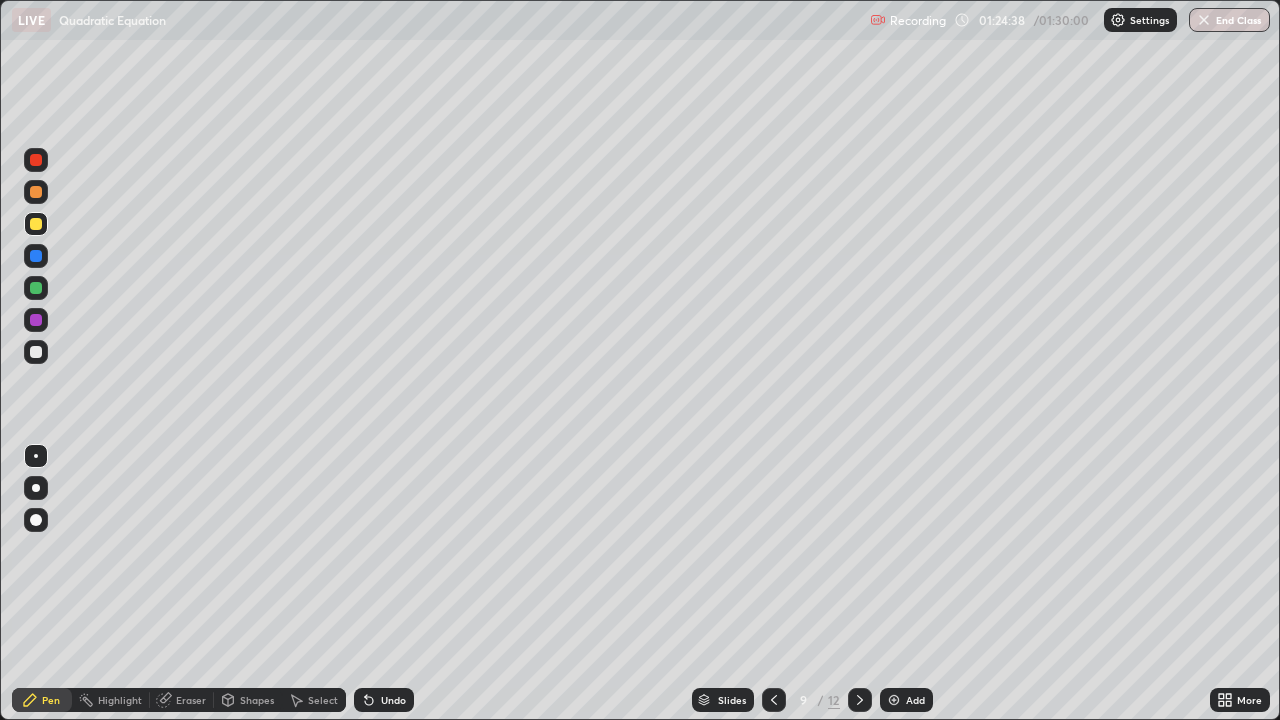 click 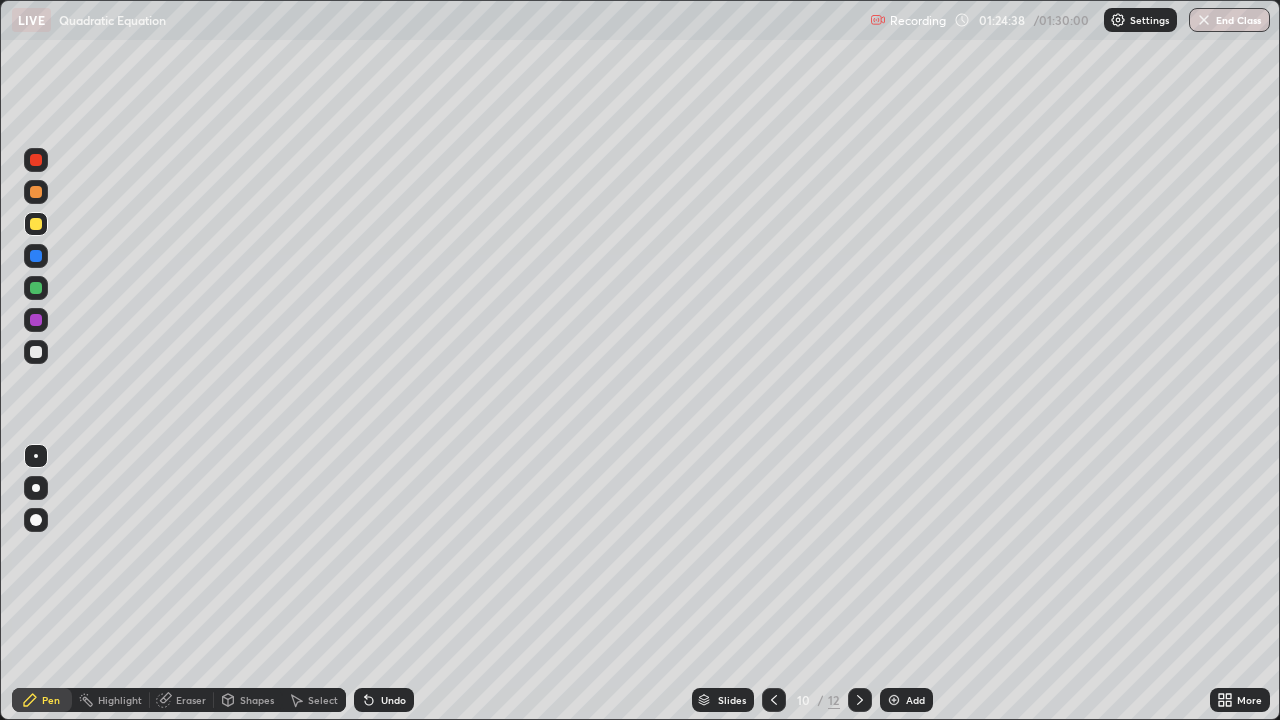 click 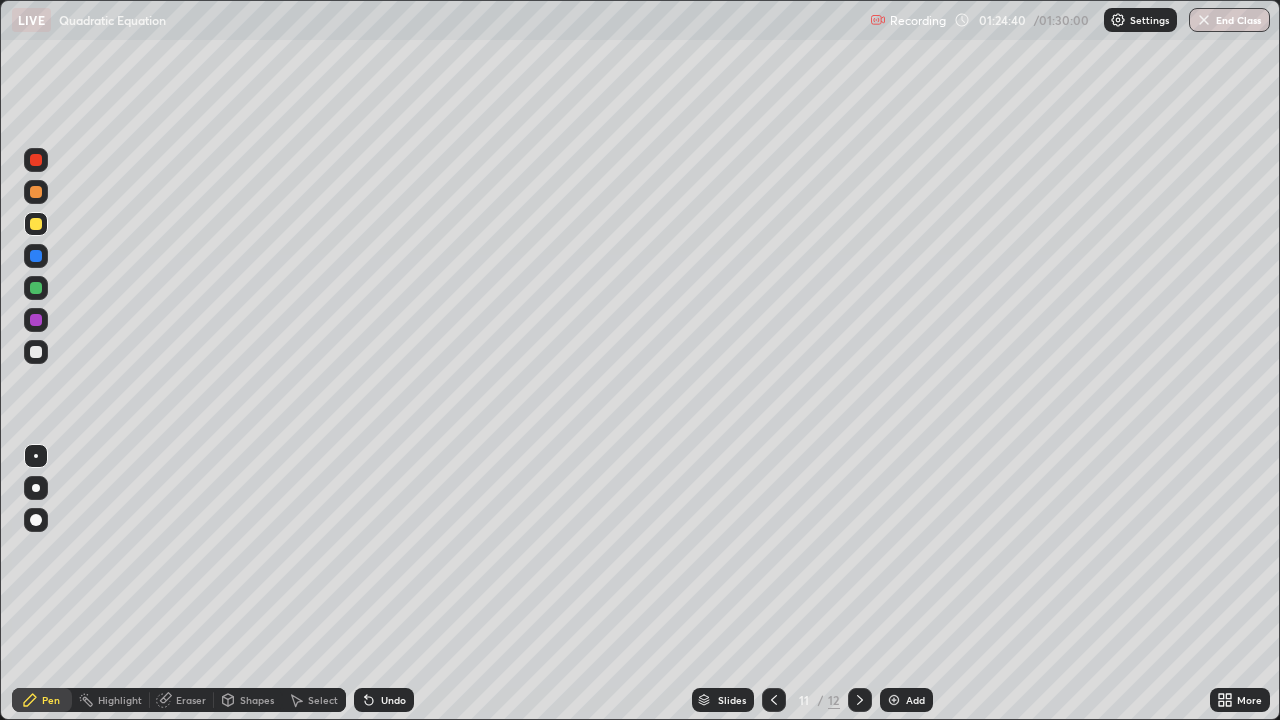 click 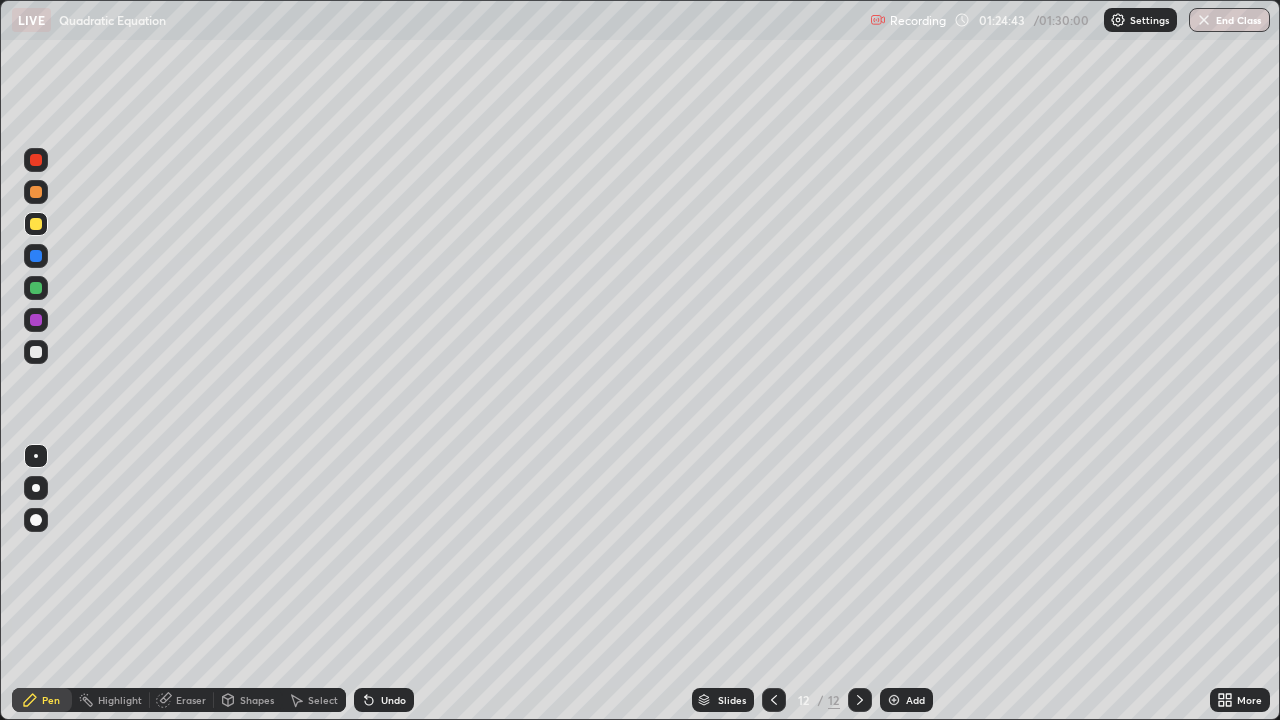 click on "End Class" at bounding box center [1229, 20] 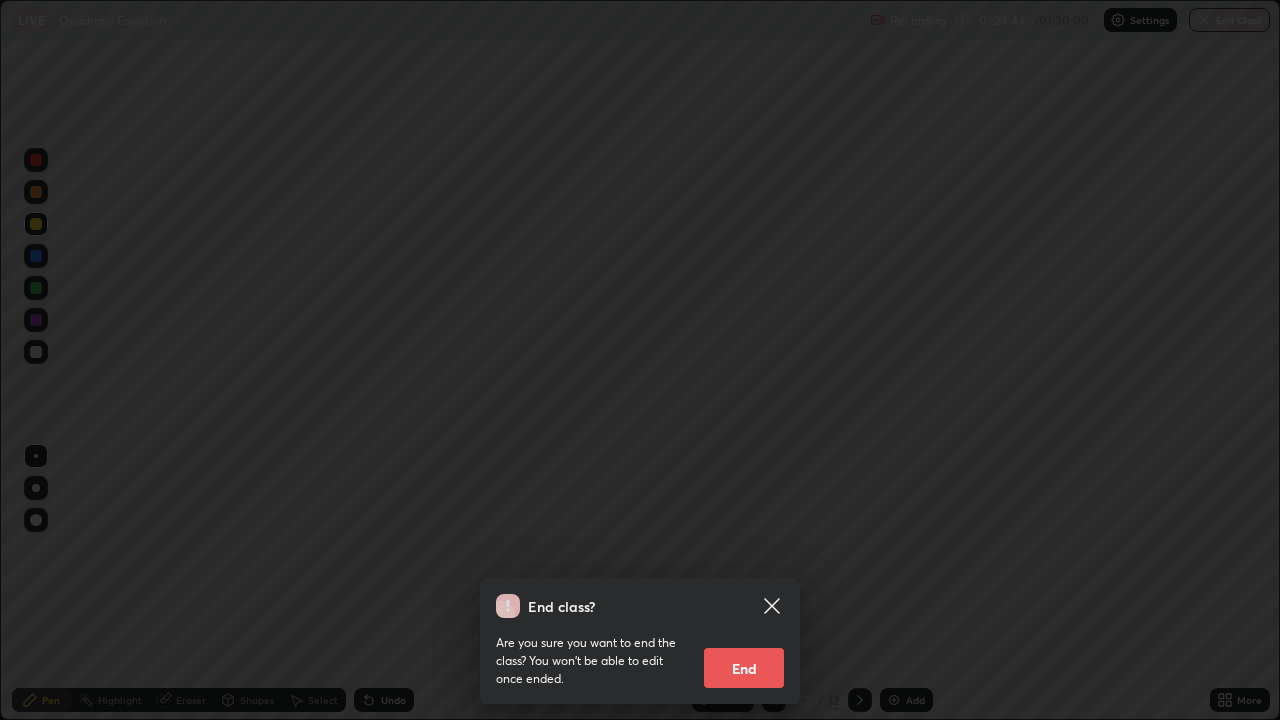 click on "End" at bounding box center [744, 668] 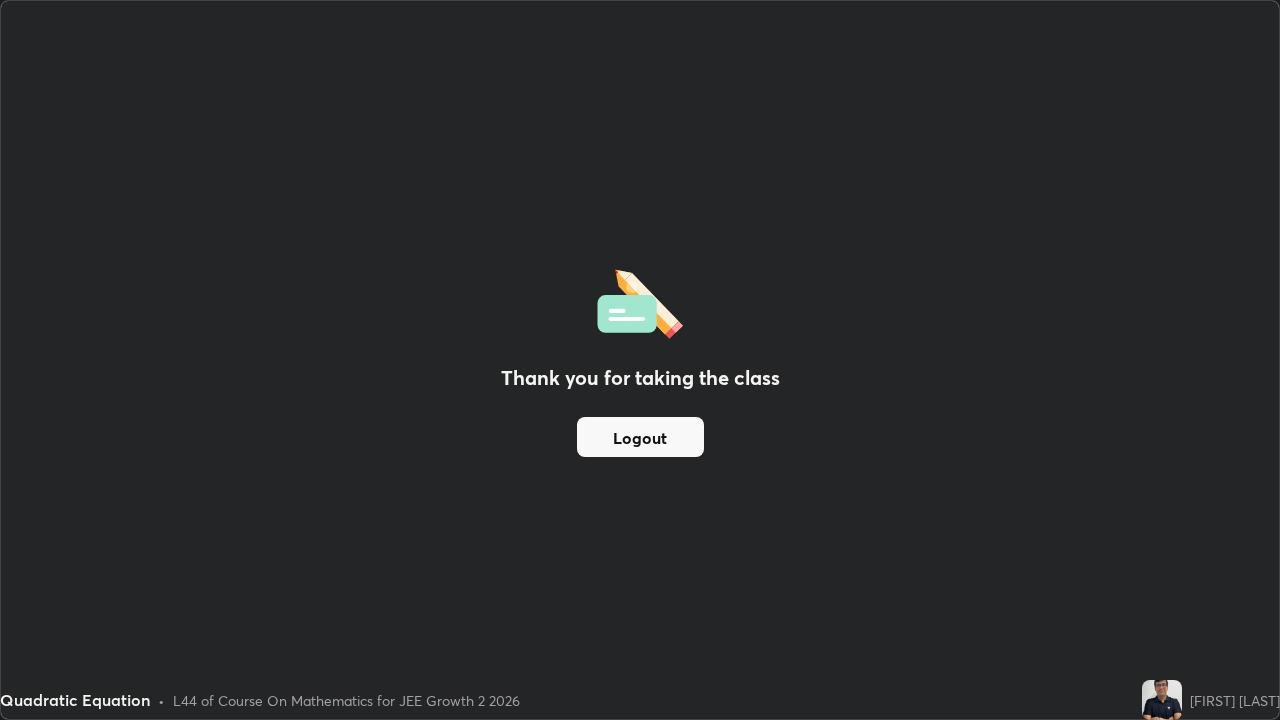 click on "Logout" at bounding box center (640, 437) 